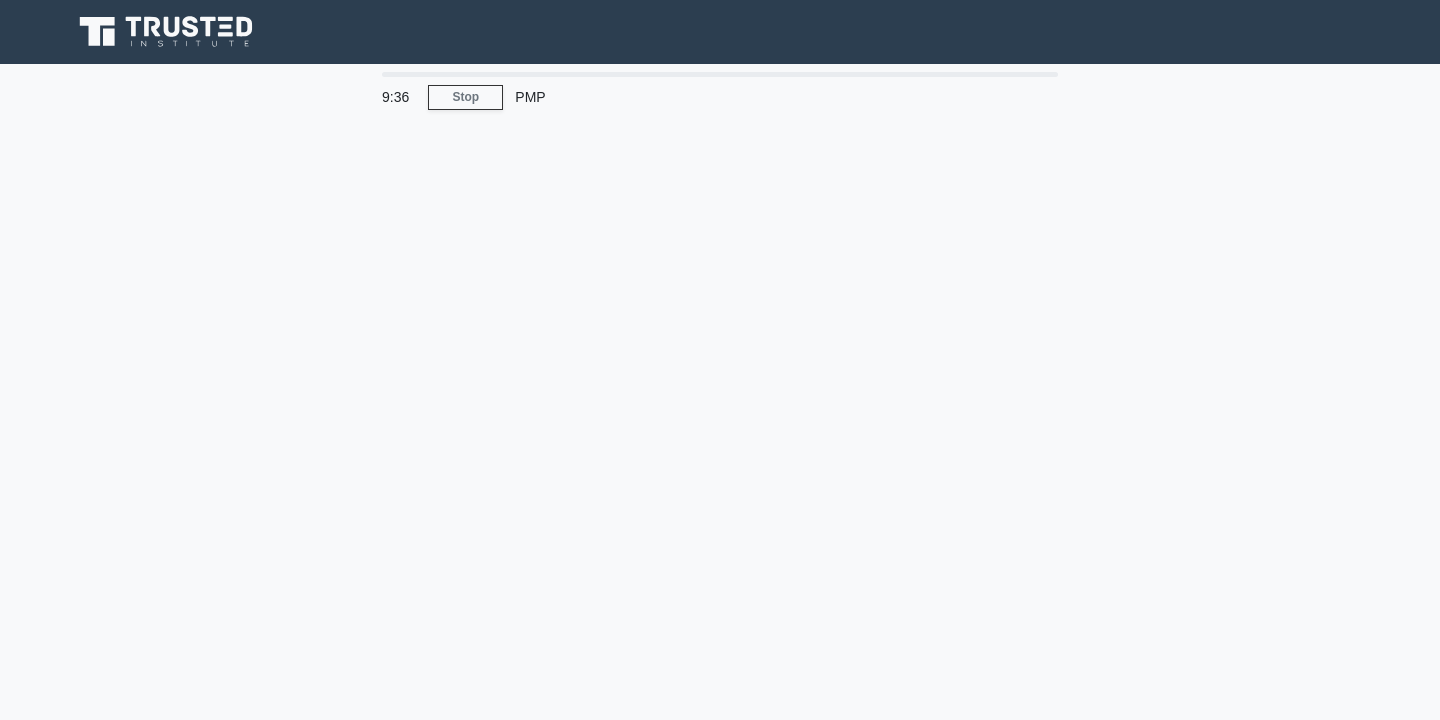 scroll, scrollTop: 0, scrollLeft: 0, axis: both 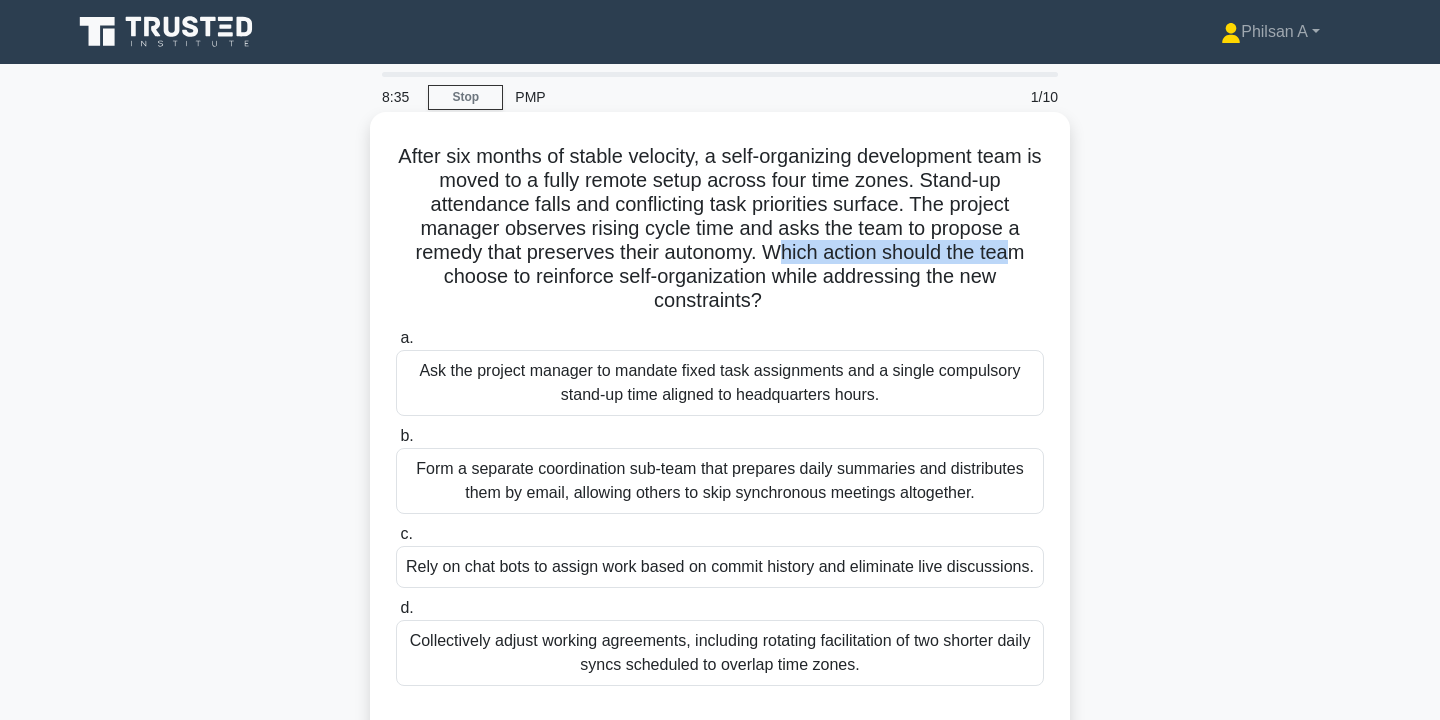 drag, startPoint x: 776, startPoint y: 245, endPoint x: 1017, endPoint y: 246, distance: 241.00208 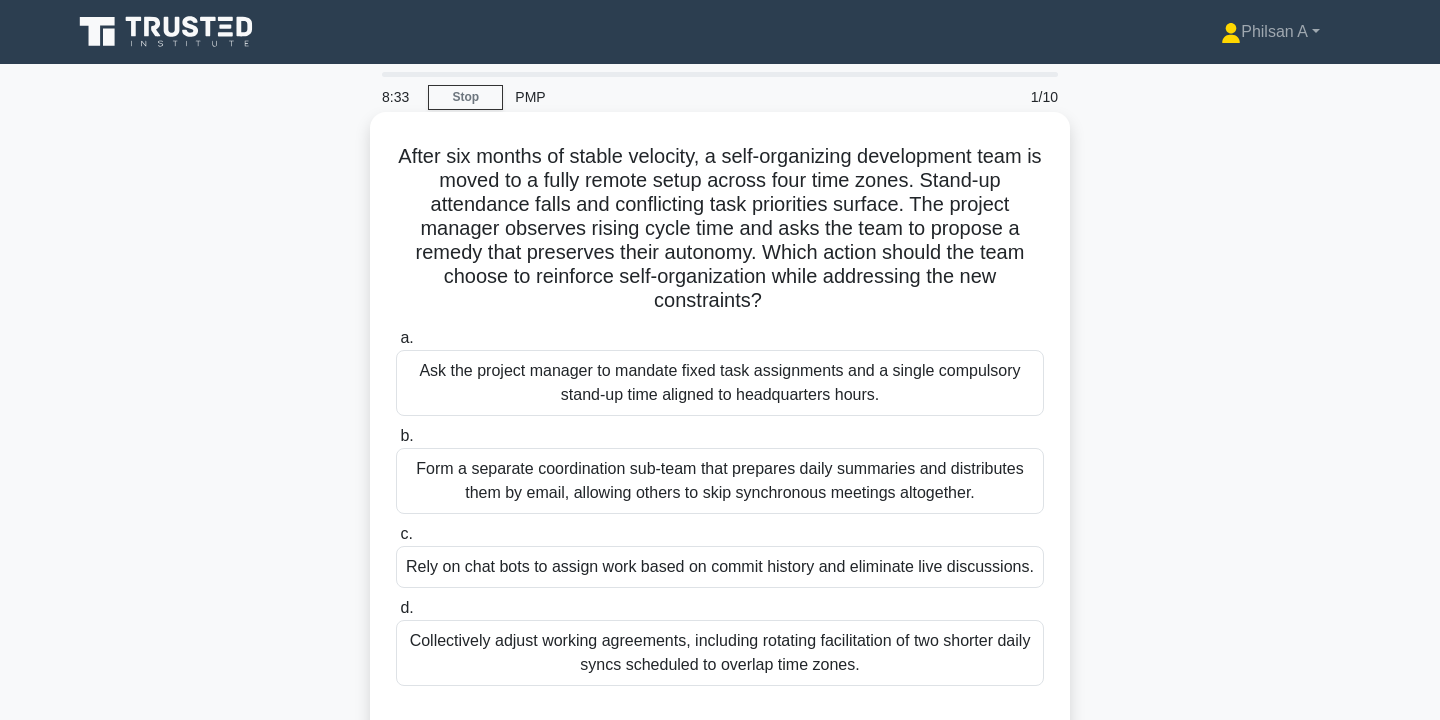 click on "a.
Ask the project manager to mandate fixed task assignments and a single compulsory stand-up time aligned to headquarters hours.
b.
c." at bounding box center [720, 506] 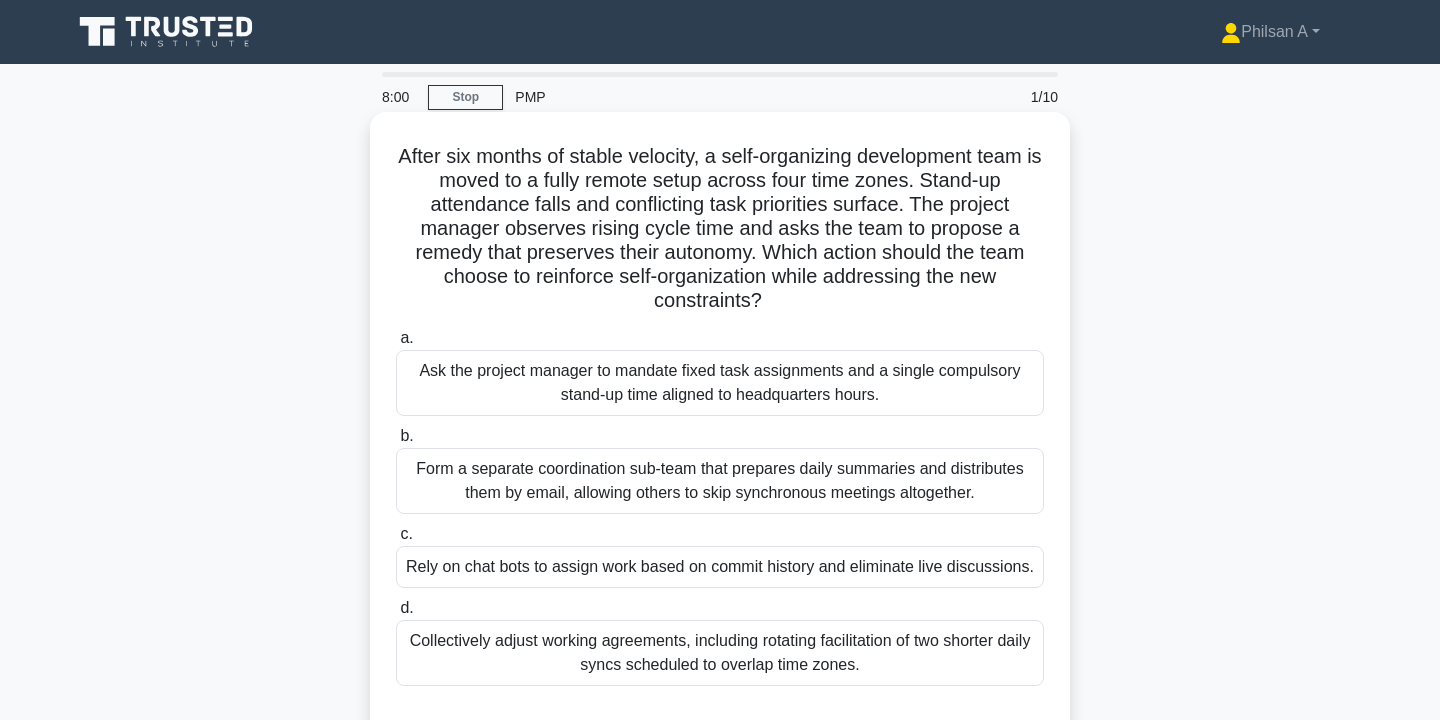 click on "Collectively adjust working agreements, including rotating facilitation of two shorter daily syncs scheduled to overlap time zones." at bounding box center (720, 653) 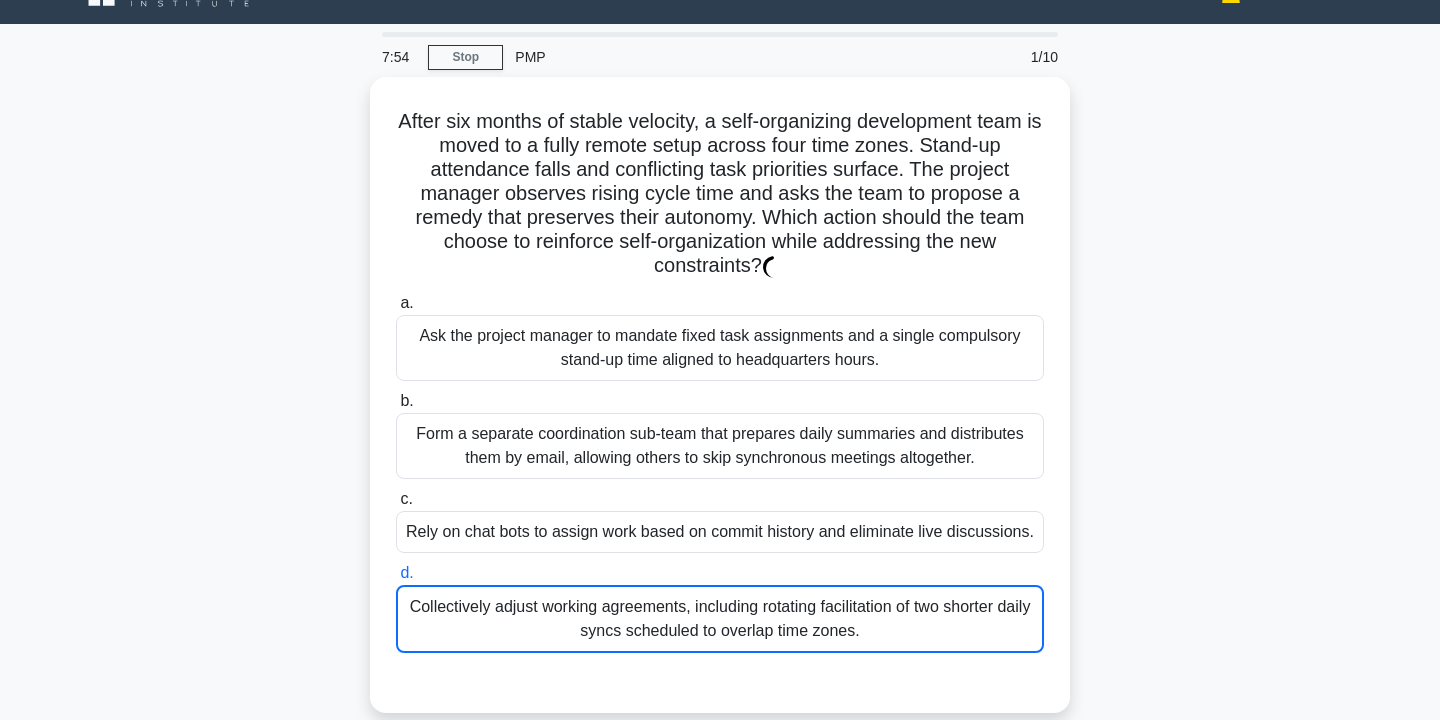 scroll, scrollTop: 0, scrollLeft: 0, axis: both 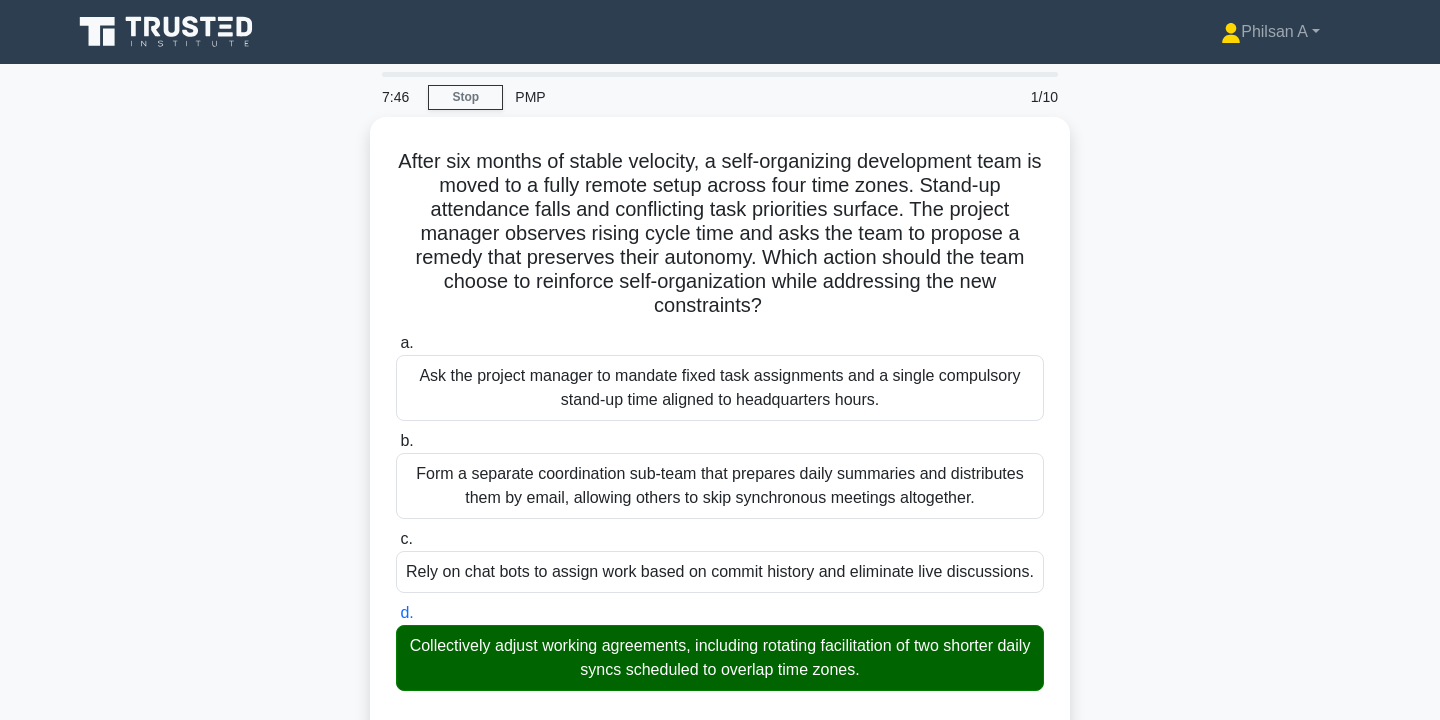 click on "After six months of stable velocity, a self-organizing development team is moved to a fully remote setup across four time zones. Stand-up attendance falls and conflicting task priorities surface. The project manager observes rising cycle time and asks the team to propose a remedy that preserves their autonomy. Which action should the team choose to reinforce self-organization while addressing the new constraints?
.spinner_0XTQ{transform-origin:center;animation:spinner_y6GP .75s linear infinite}@keyframes spinner_y6GP{100%{transform:rotate(360deg)}}
a.
b. c. d." at bounding box center (720, 634) 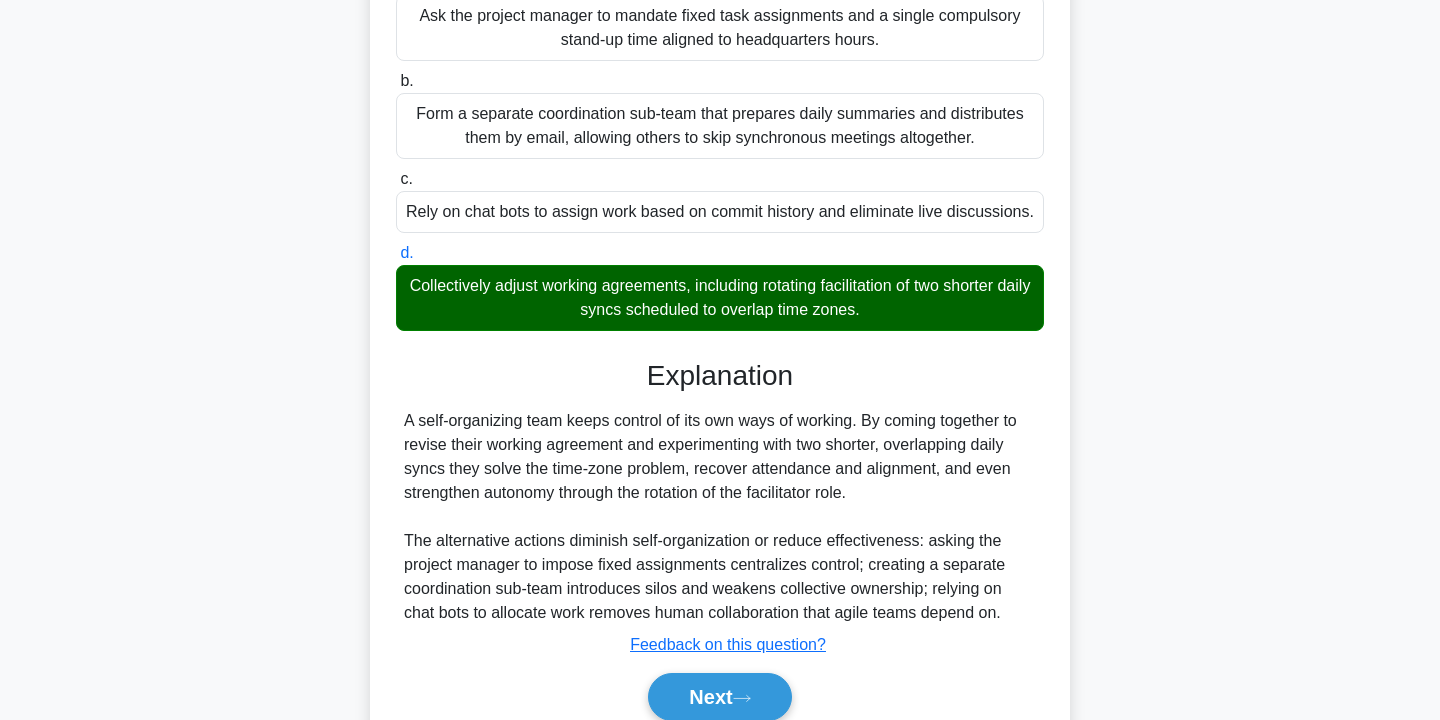 scroll, scrollTop: 440, scrollLeft: 0, axis: vertical 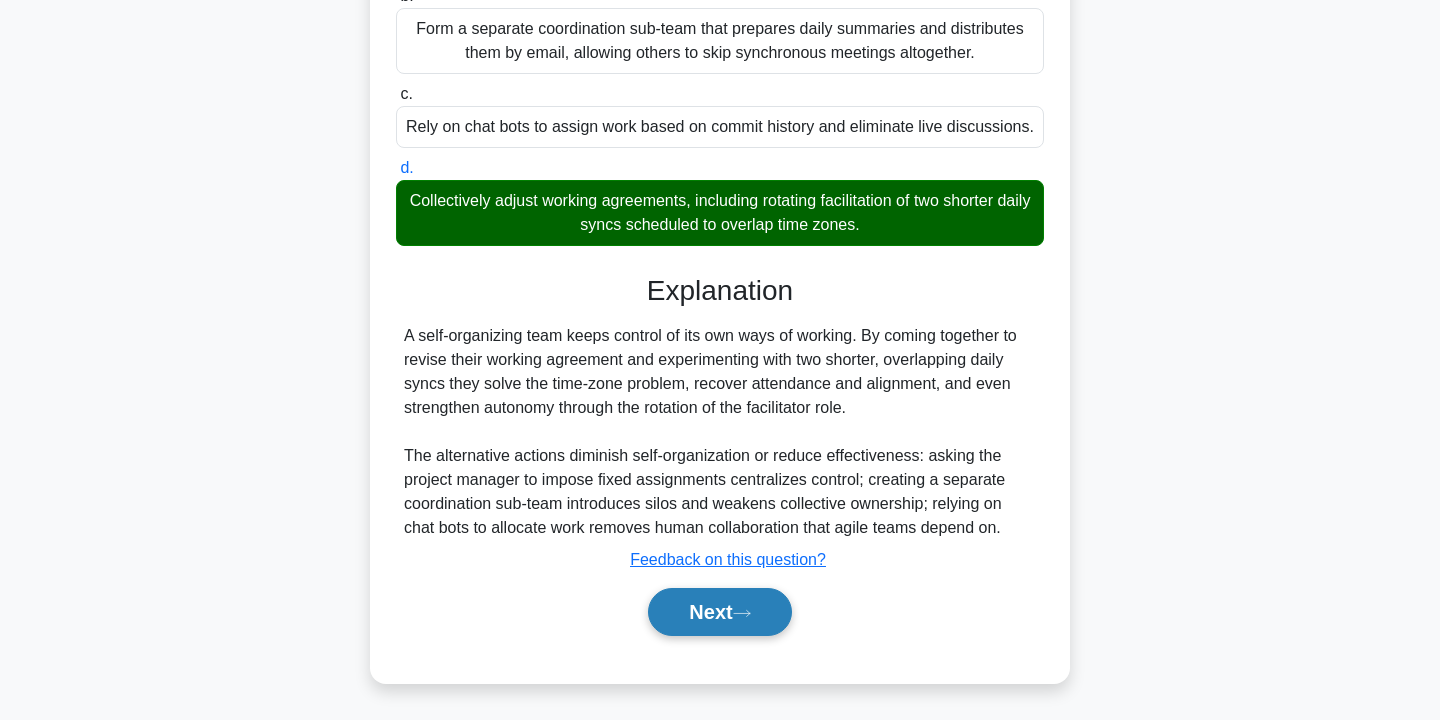 click on "Next" at bounding box center (719, 612) 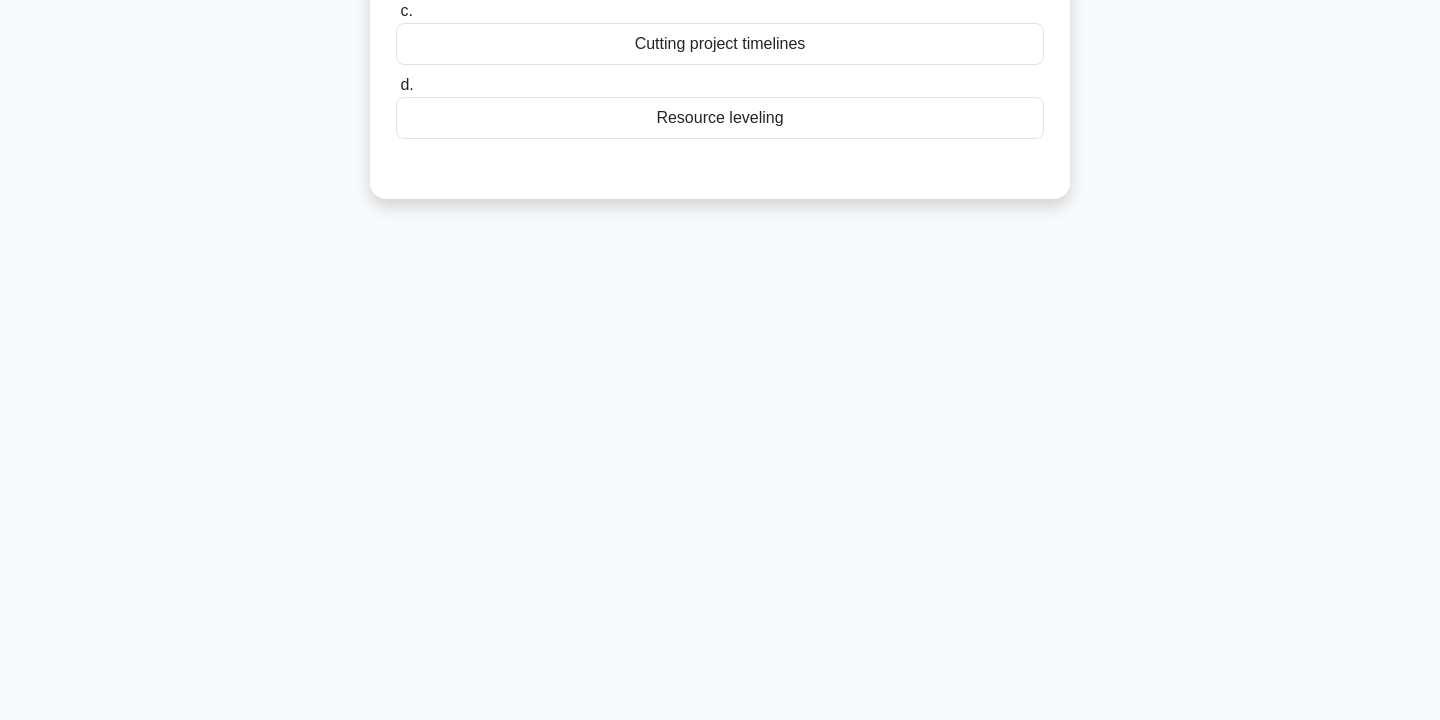 click on "7:40
Stop
PMP
2/10
A project manager faces resource shortages due to high demand for resources across multiple projects. What is the best approach?
.spinner_0XTQ{transform-origin:center;animation:spinner_y6GP .75s linear infinite}@keyframes spinner_y6GP{100%{transform:rotate(360deg)}}
a.
b. c. d." at bounding box center (720, 212) 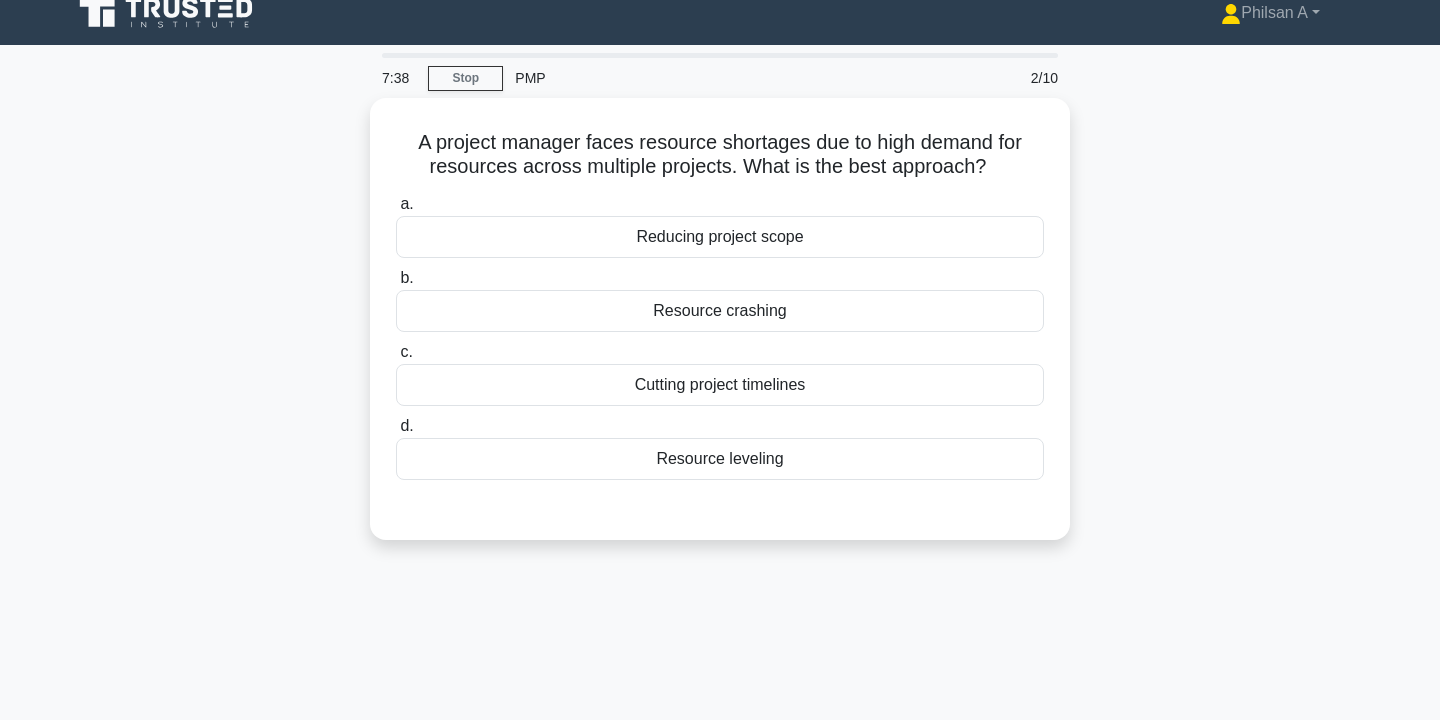 scroll, scrollTop: 0, scrollLeft: 0, axis: both 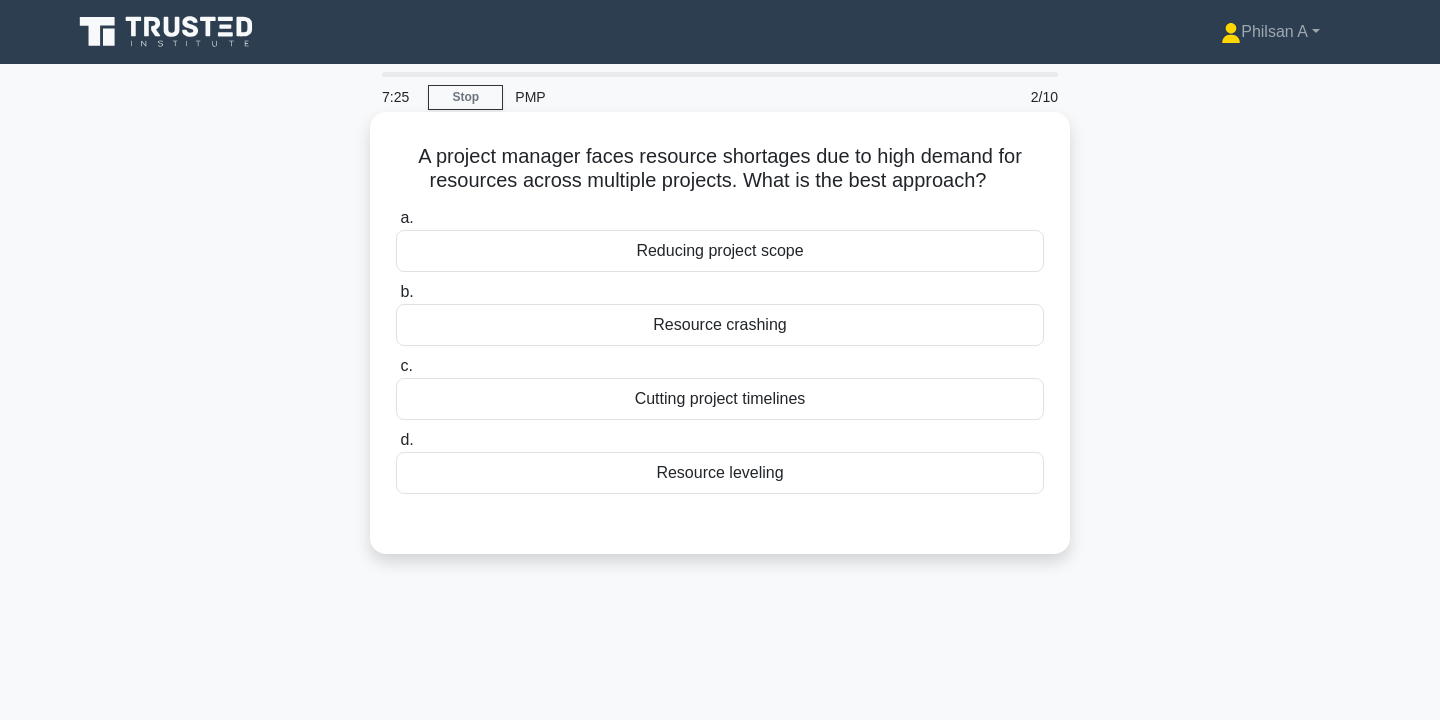 click on "Resource leveling" at bounding box center [720, 473] 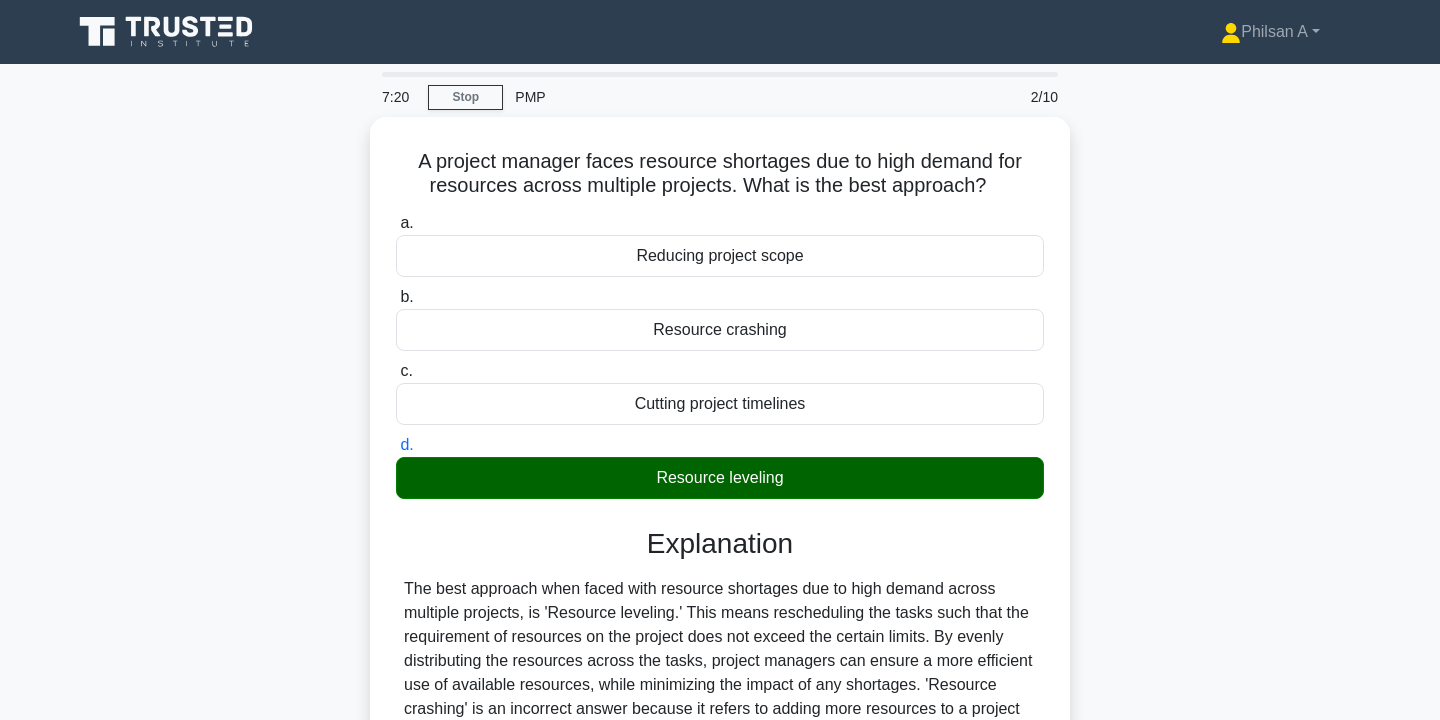 click on "A project manager faces resource shortages due to high demand for resources across multiple projects. What is the best approach?
.spinner_0XTQ{transform-origin:center;animation:spinner_y6GP .75s linear infinite}@keyframes spinner_y6GP{100%{transform:rotate(360deg)}}
a.
Reducing project scope" at bounding box center (720, 562) 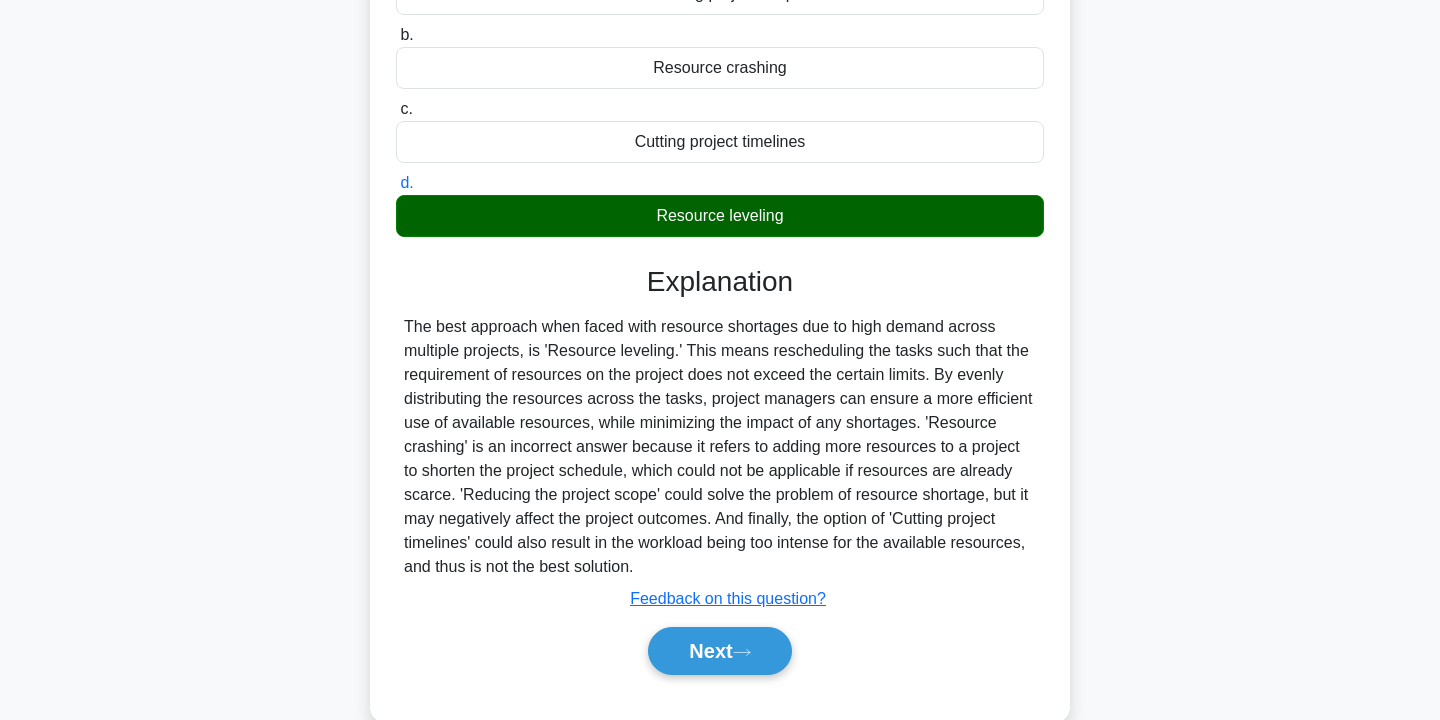 scroll, scrollTop: 360, scrollLeft: 0, axis: vertical 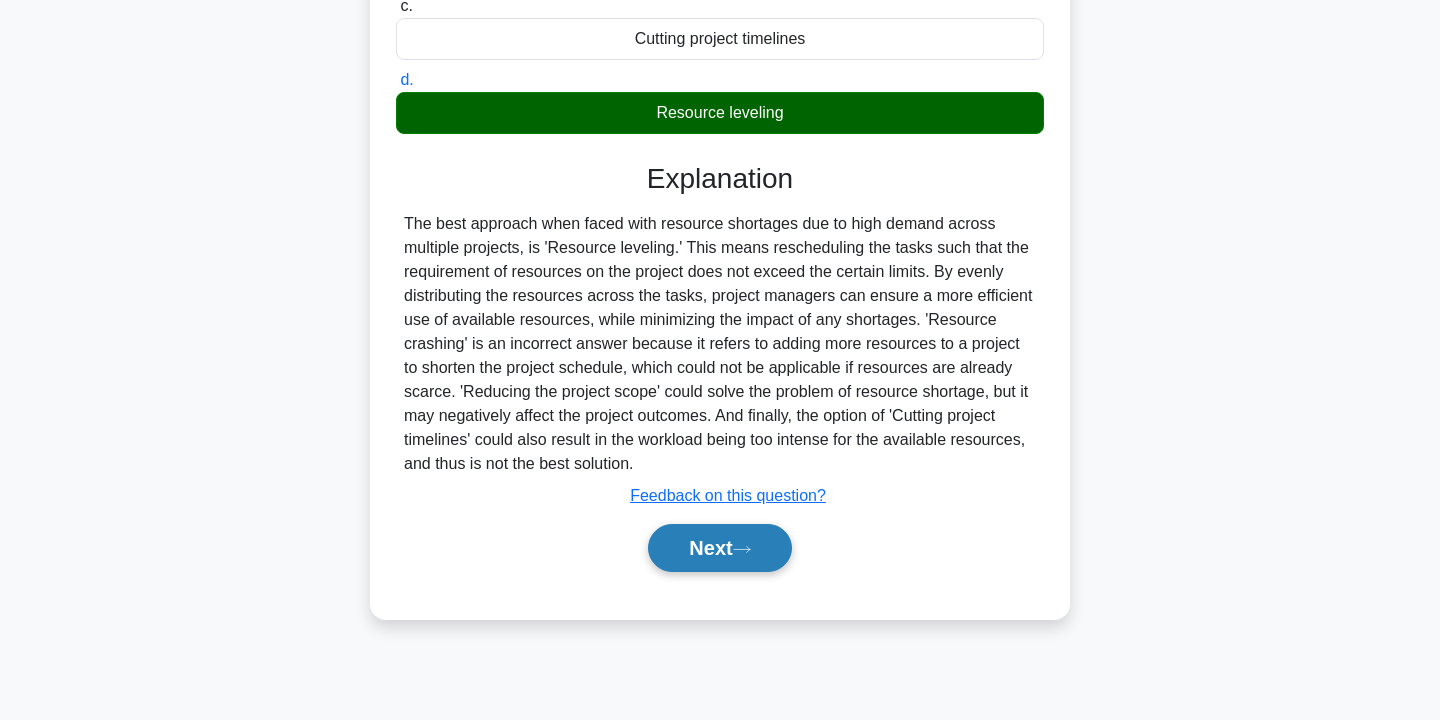 click on "Next" at bounding box center [719, 548] 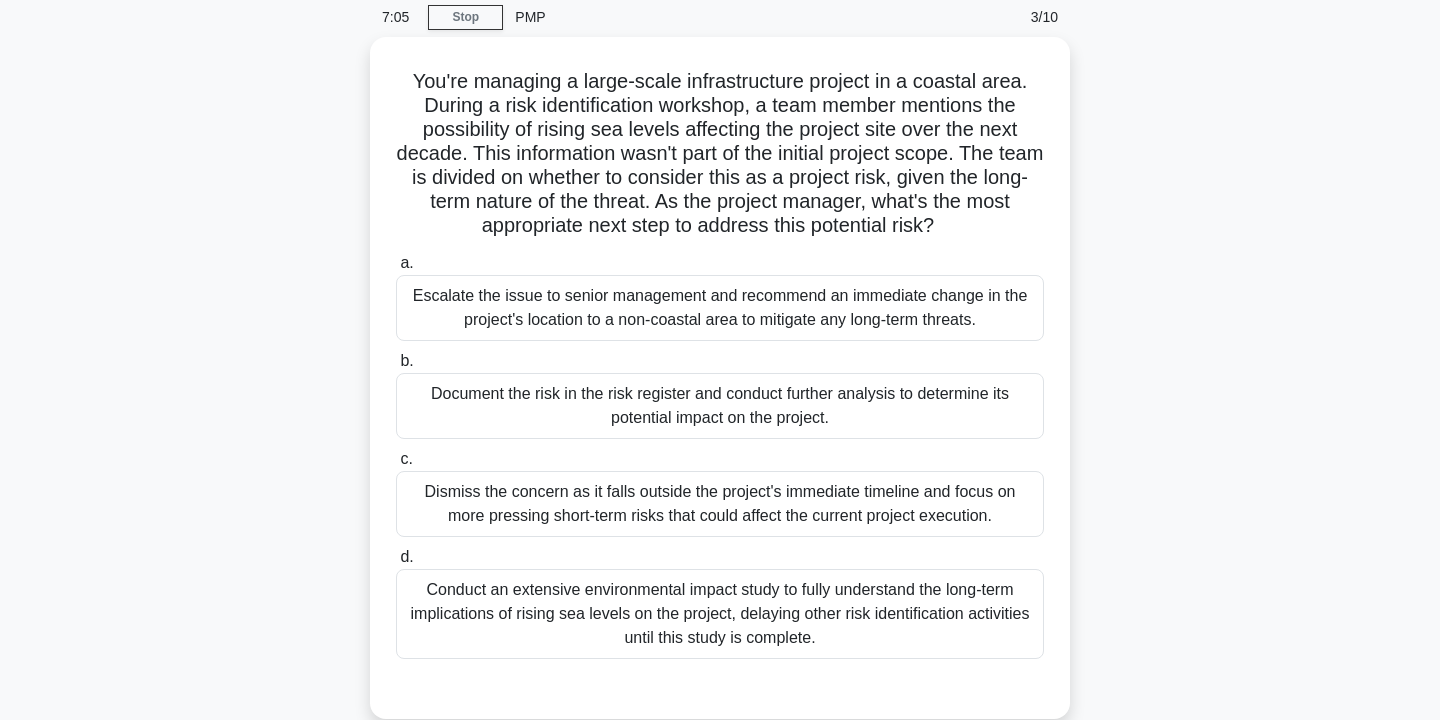 scroll, scrollTop: 40, scrollLeft: 0, axis: vertical 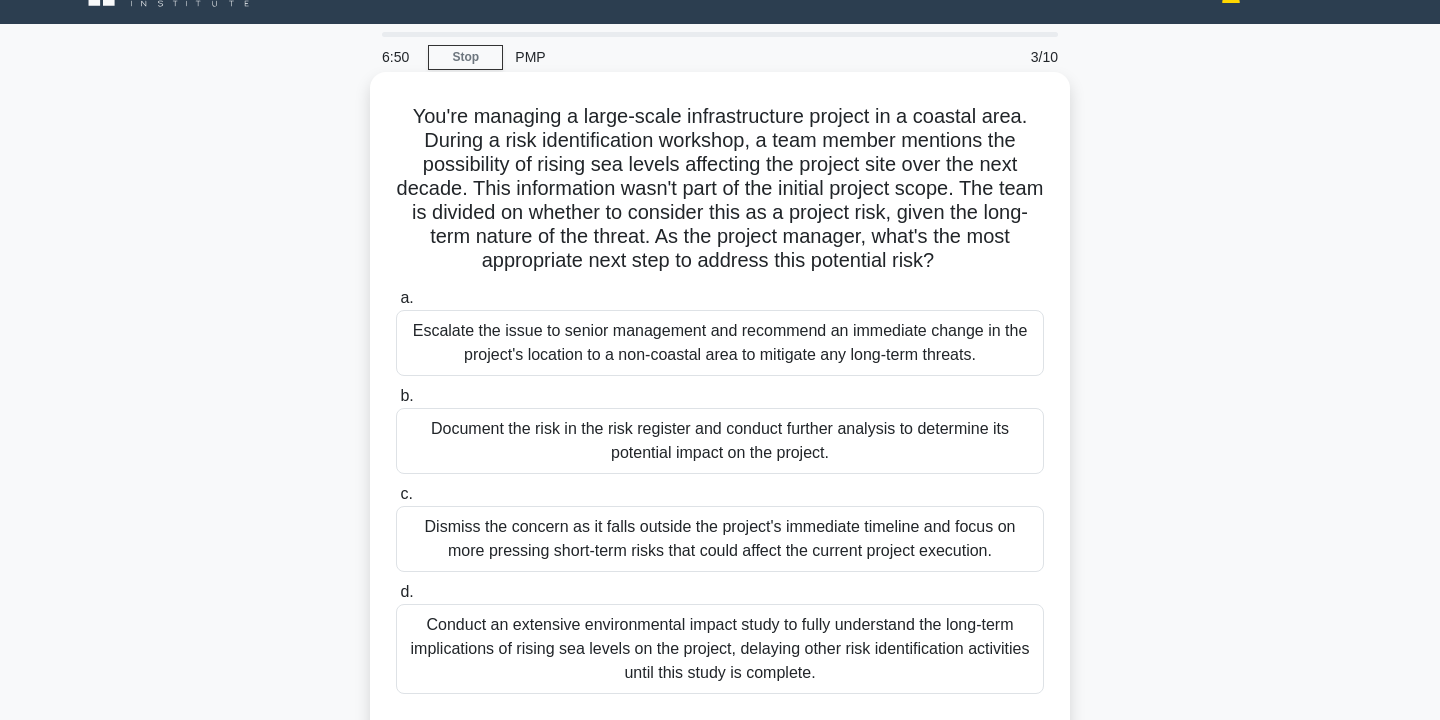 click on "Conduct an extensive environmental impact study to fully understand the long-term implications of rising sea levels on the project, delaying other risk identification activities until this study is complete." at bounding box center [720, 649] 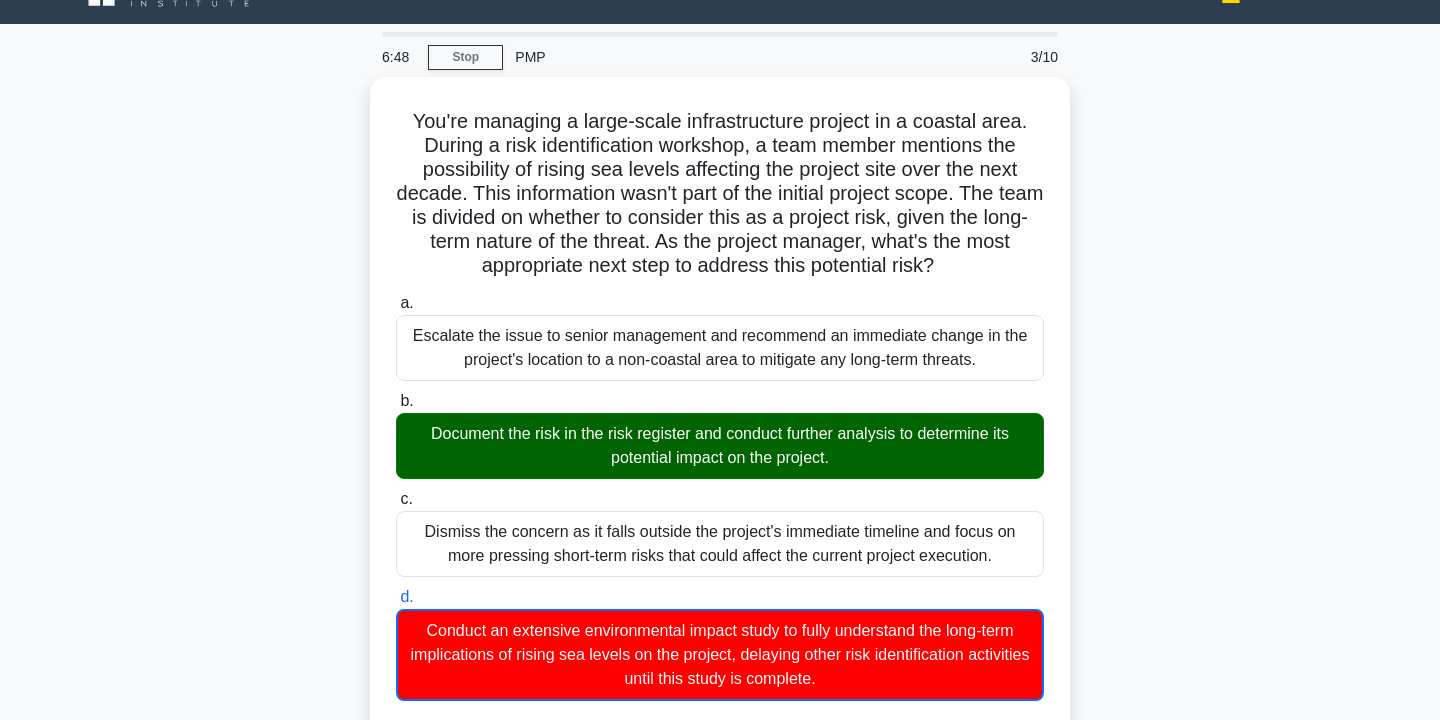click on "You're managing a large-scale infrastructure project in a coastal area. During a risk identification workshop, a team member mentions the possibility of rising sea levels affecting the project site over the next decade. This information wasn't part of the initial project scope. The team is divided on whether to consider this as a project risk, given the long-term nature of the threat. As the project manager, what's the most appropriate next step to address this potential risk?
.spinner_0XTQ{transform-origin:center;animation:spinner_y6GP .75s linear infinite}@keyframes spinner_y6GP{100%{transform:rotate(360deg)}}
a." at bounding box center (720, 895) 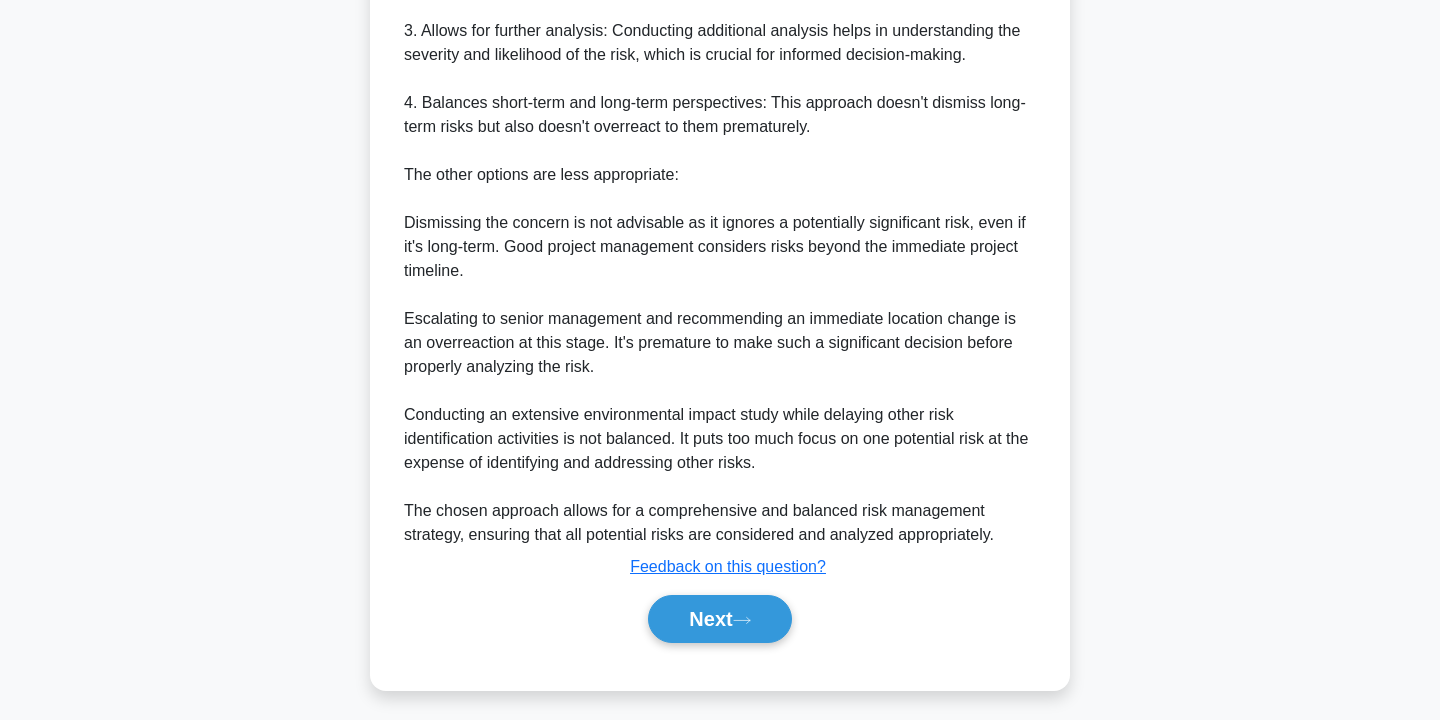 scroll, scrollTop: 1066, scrollLeft: 0, axis: vertical 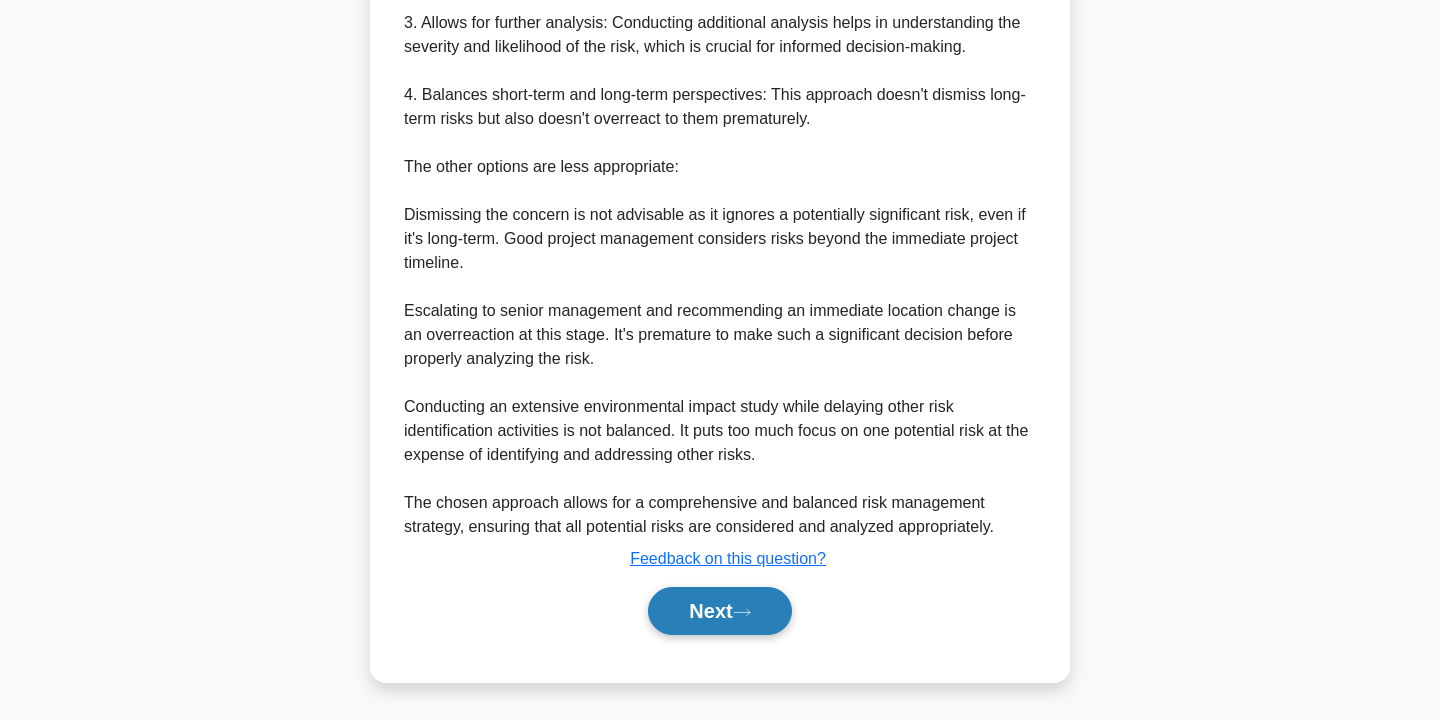 click on "Next" at bounding box center [719, 611] 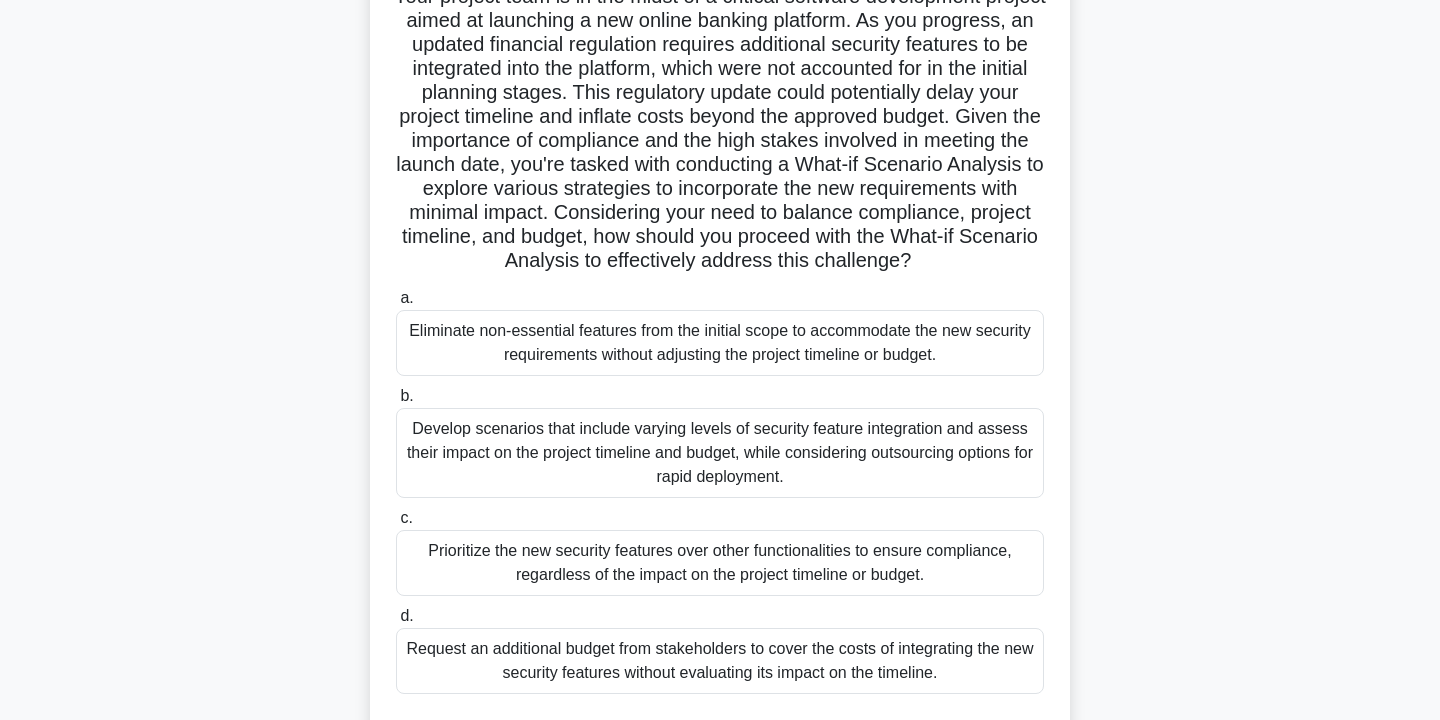 scroll, scrollTop: 200, scrollLeft: 0, axis: vertical 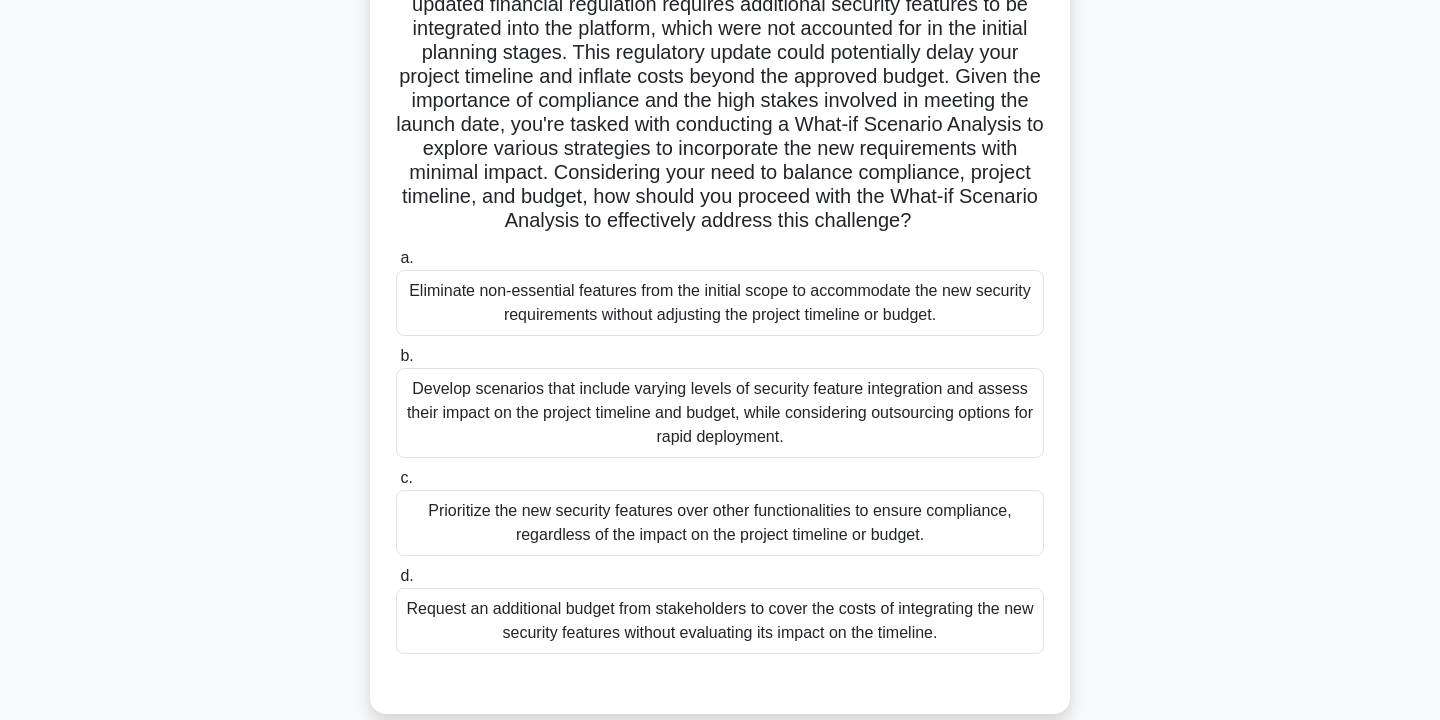 click on "Develop scenarios that include varying levels of security feature integration and assess their impact on the project timeline and budget, while considering outsourcing options for rapid deployment." at bounding box center (720, 413) 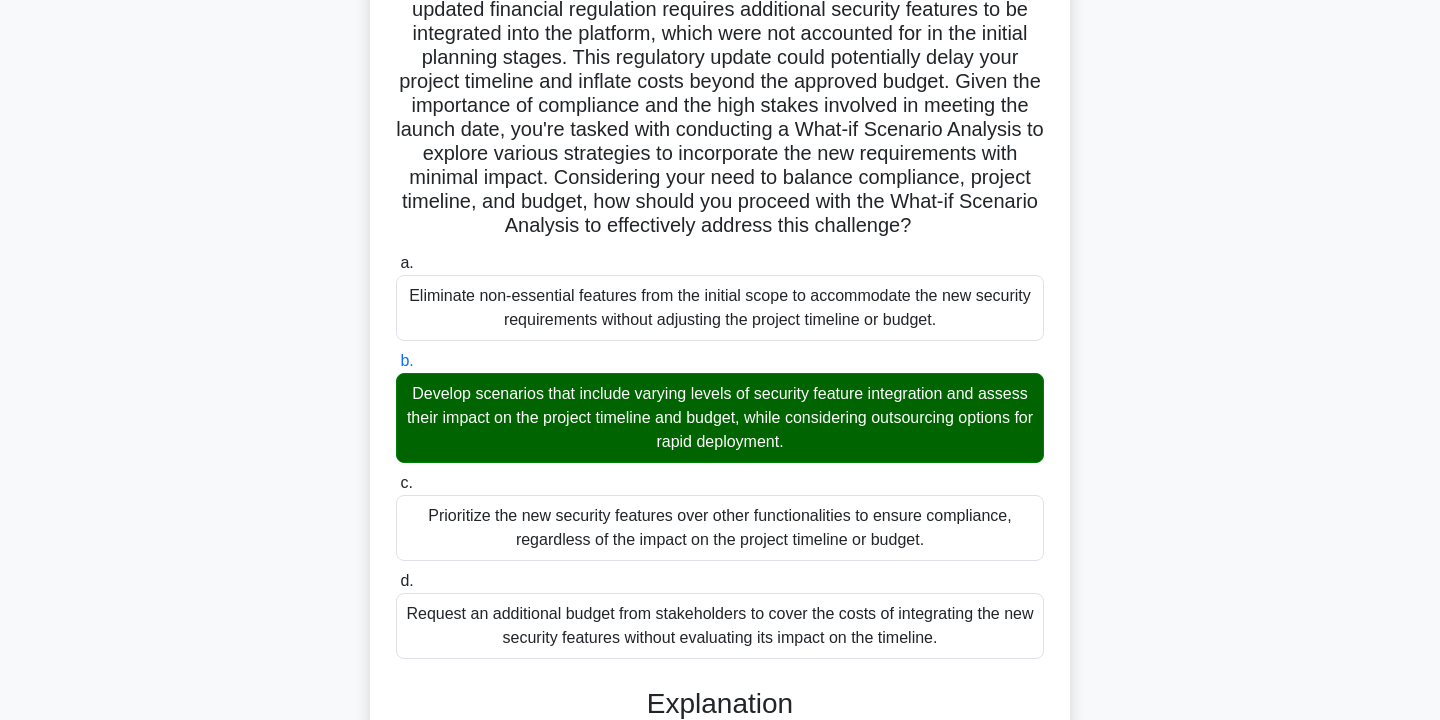 click on "Your project team is in the midst of a critical software development project aimed at launching a new online banking platform. As you progress, an updated financial regulation requires additional security features to be integrated into the platform, which were not accounted for in the initial planning stages. This regulatory update could potentially delay your project timeline and inflate costs beyond the approved budget. Given the importance of compliance and the high stakes involved in meeting the launch date, you're tasked with conducting a What-if Scenario Analysis to explore various strategies to incorporate the new requirements with minimal impact. Considering your need to balance compliance, project timeline, and budget, how should you proceed with the What-if Scenario Analysis to effectively address this challenge?
a." at bounding box center [720, 698] 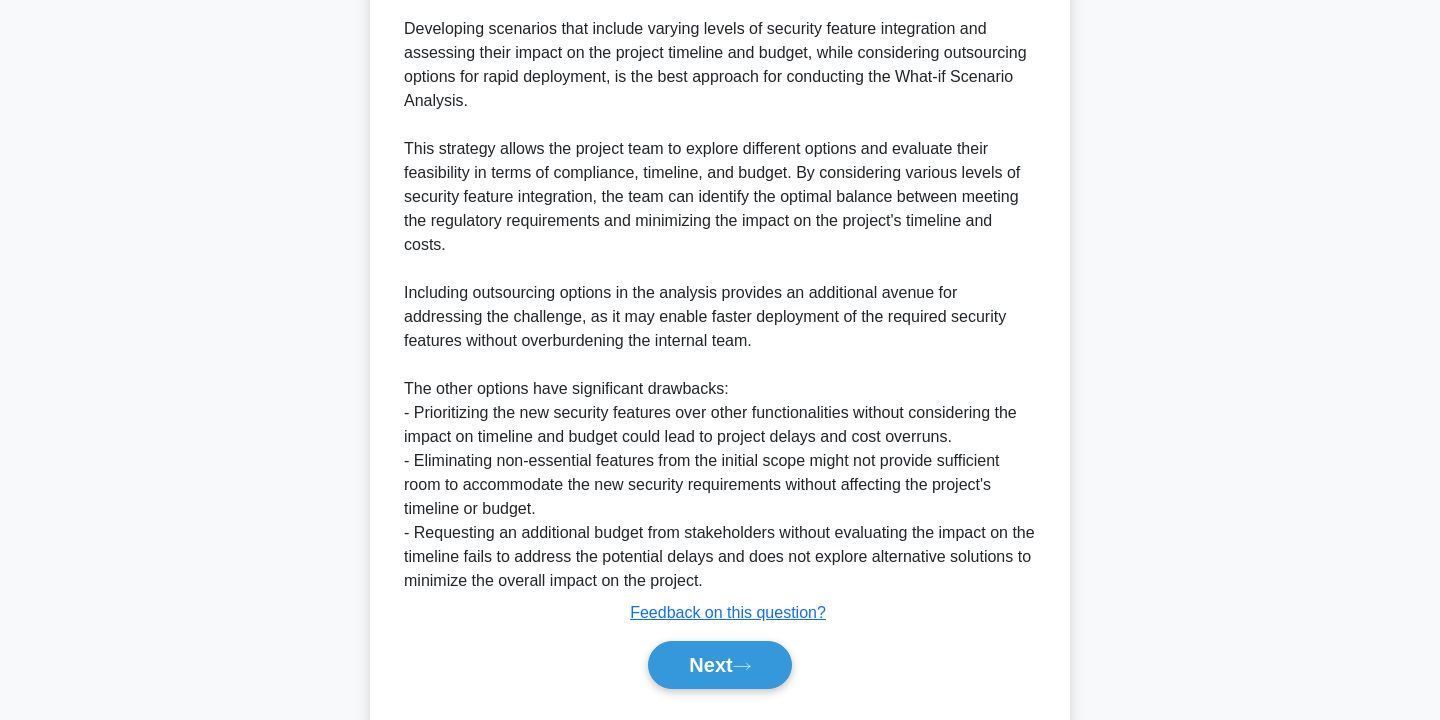 scroll, scrollTop: 968, scrollLeft: 0, axis: vertical 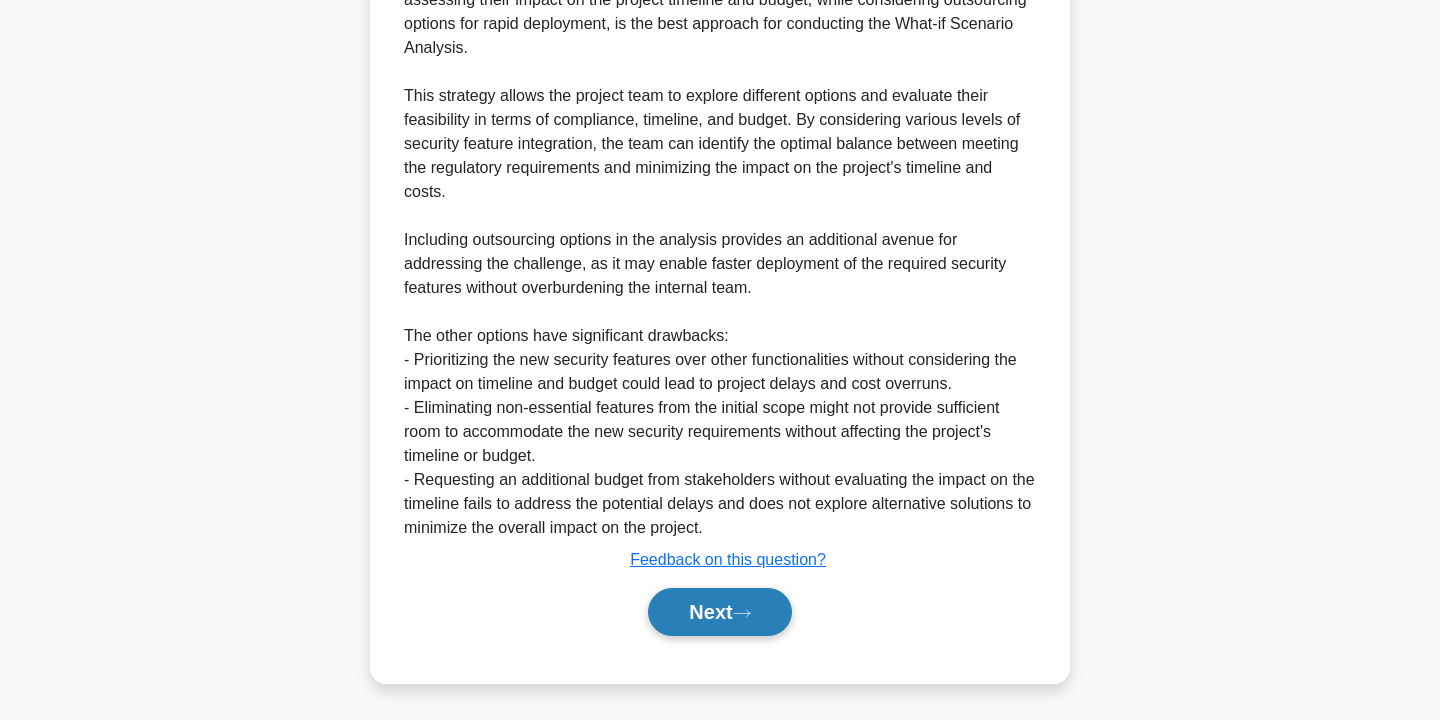 click on "Next" at bounding box center (719, 612) 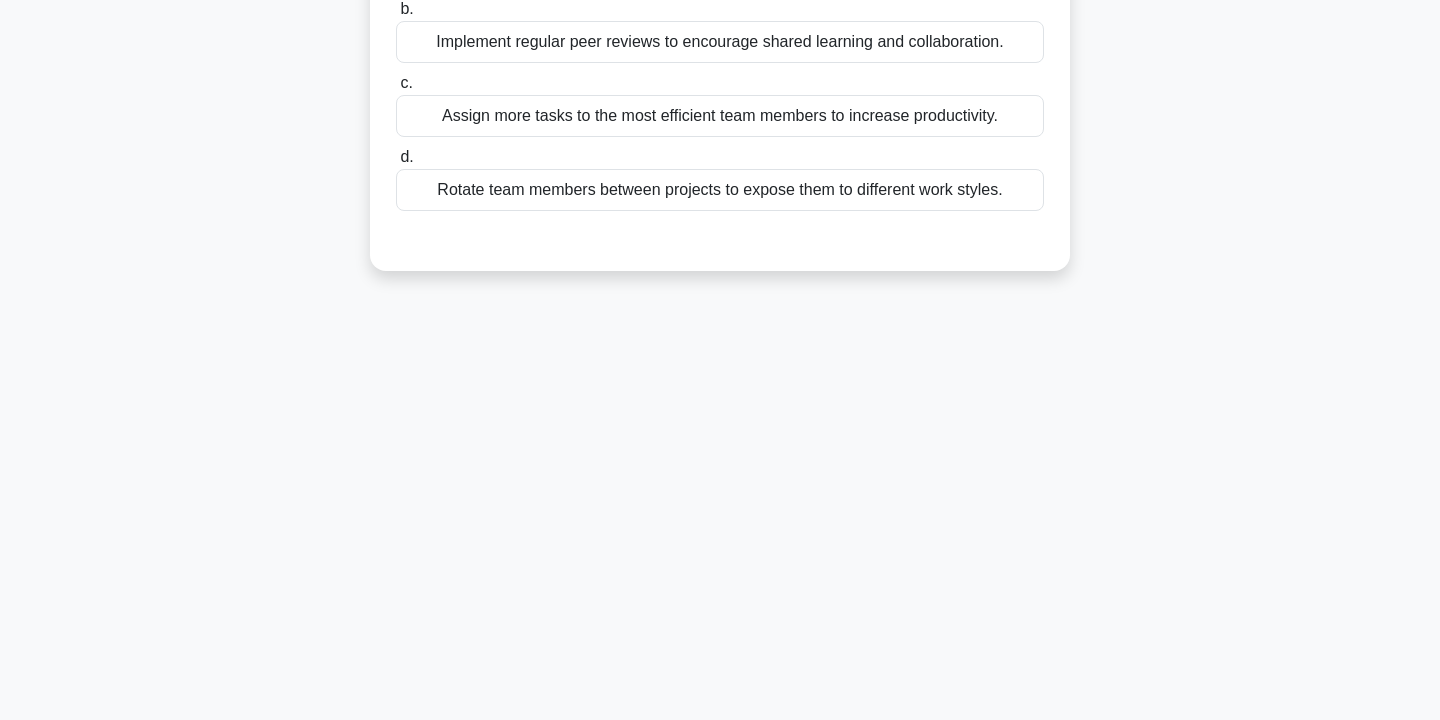 scroll, scrollTop: 360, scrollLeft: 0, axis: vertical 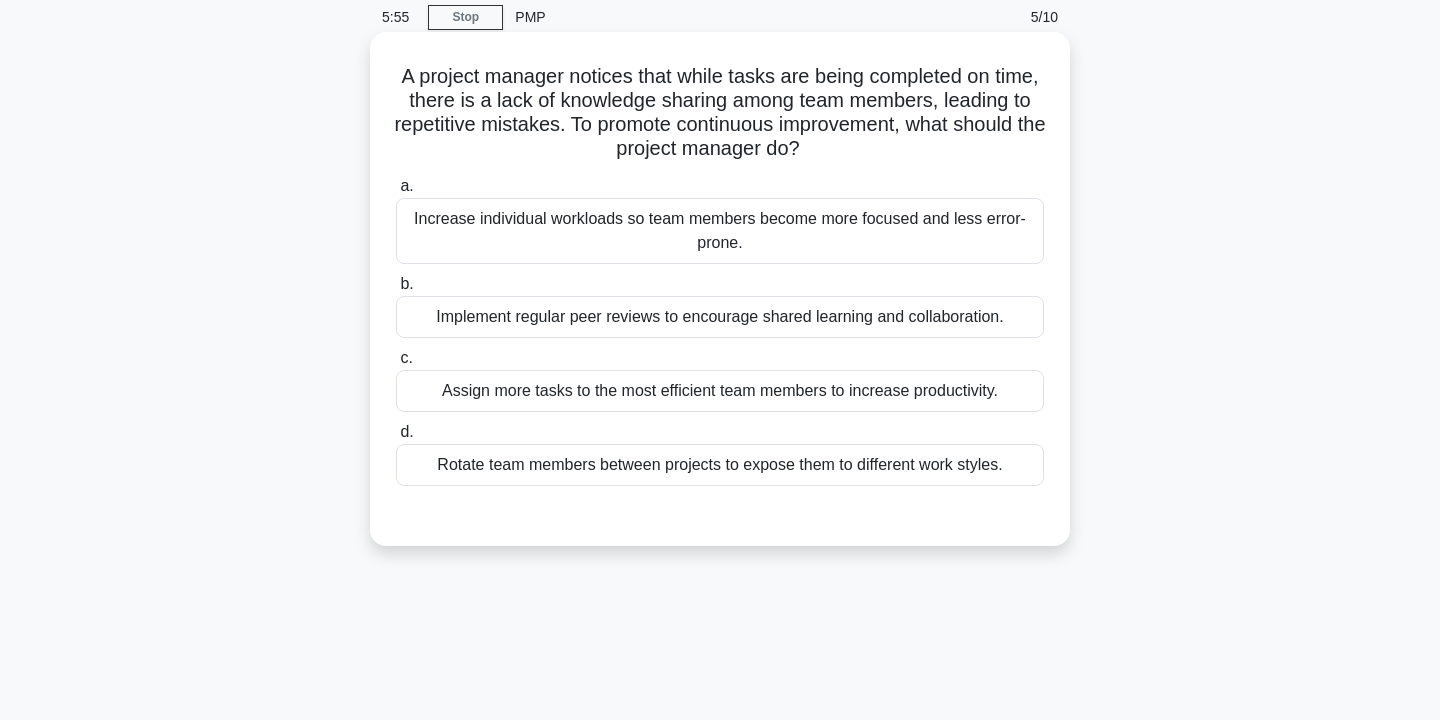 click on "Implement regular peer reviews to encourage shared learning and collaboration." at bounding box center (720, 317) 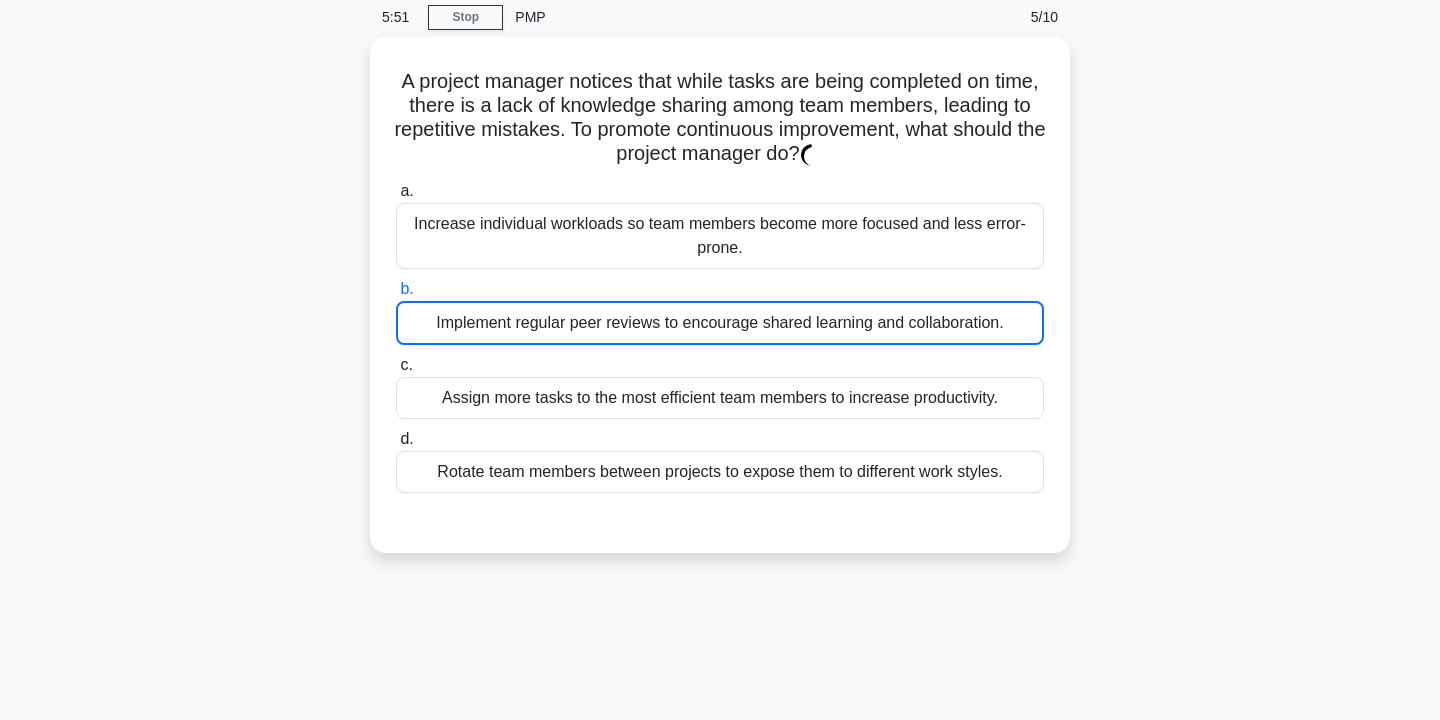 click on "5:51
Stop
PMP
5/10
A project manager notices that while tasks are being completed on time, there is a lack of knowledge sharing among team members, leading to repetitive mistakes. To promote continuous improvement, what should the project manager do?
.spinner_0XTQ{transform-origin:center;animation:spinner_y6GP .75s linear infinite}@keyframes spinner_y6GP{100%{transform:rotate(360deg)}}
a.
b." at bounding box center [720, 492] 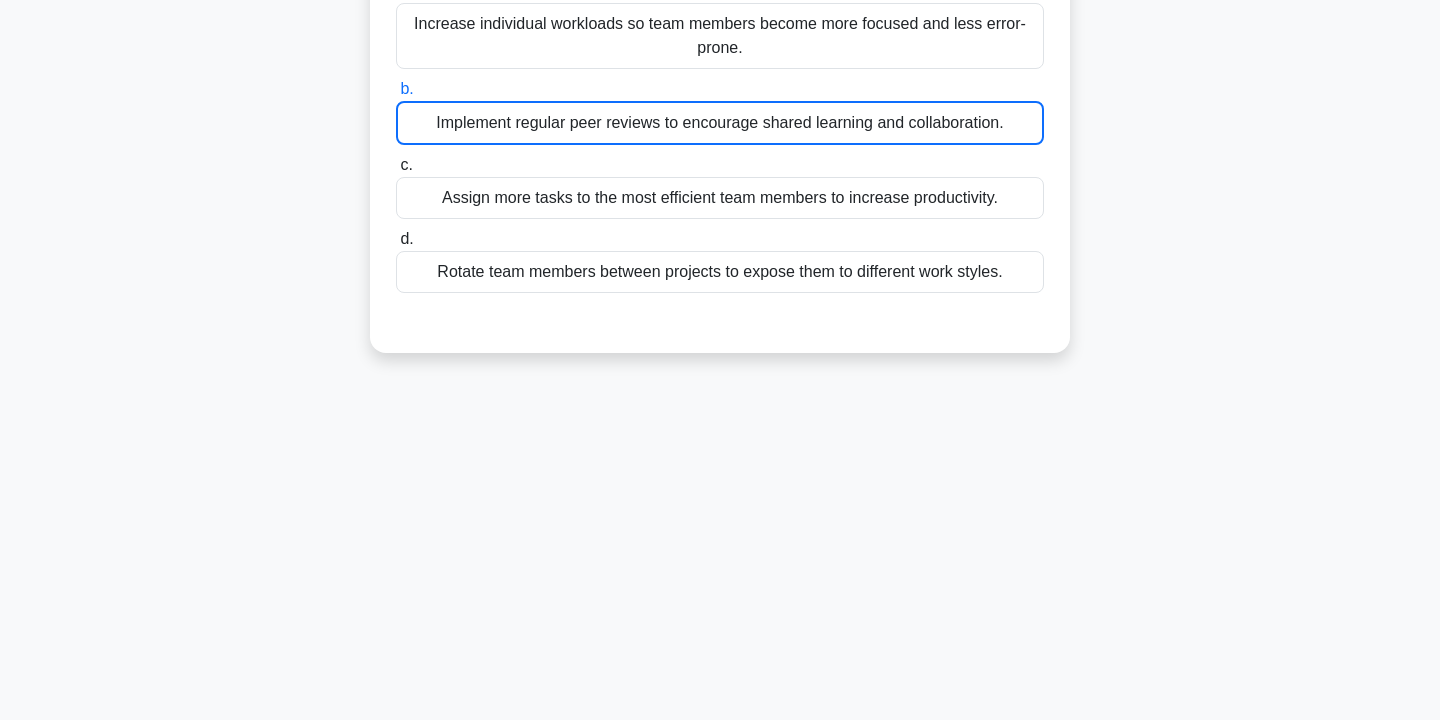 scroll, scrollTop: 320, scrollLeft: 0, axis: vertical 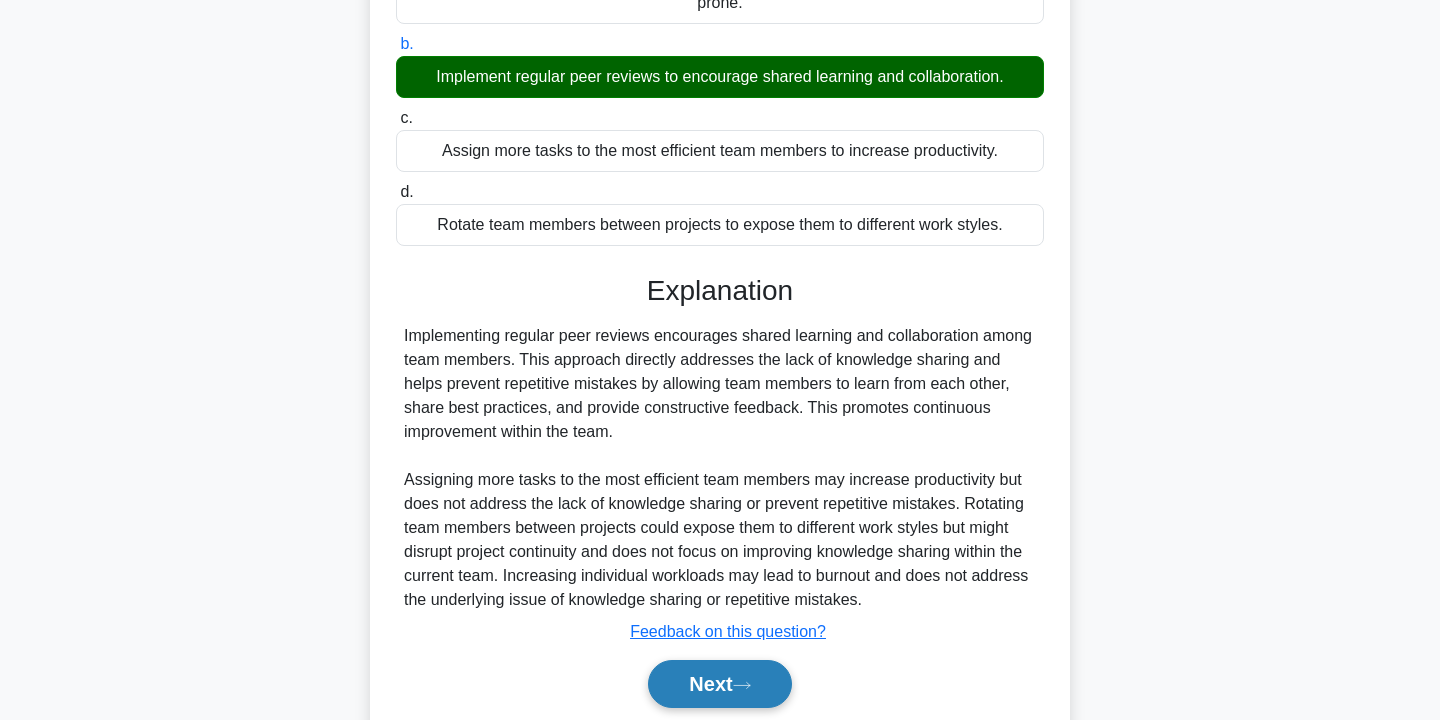 click on "Next" at bounding box center [719, 684] 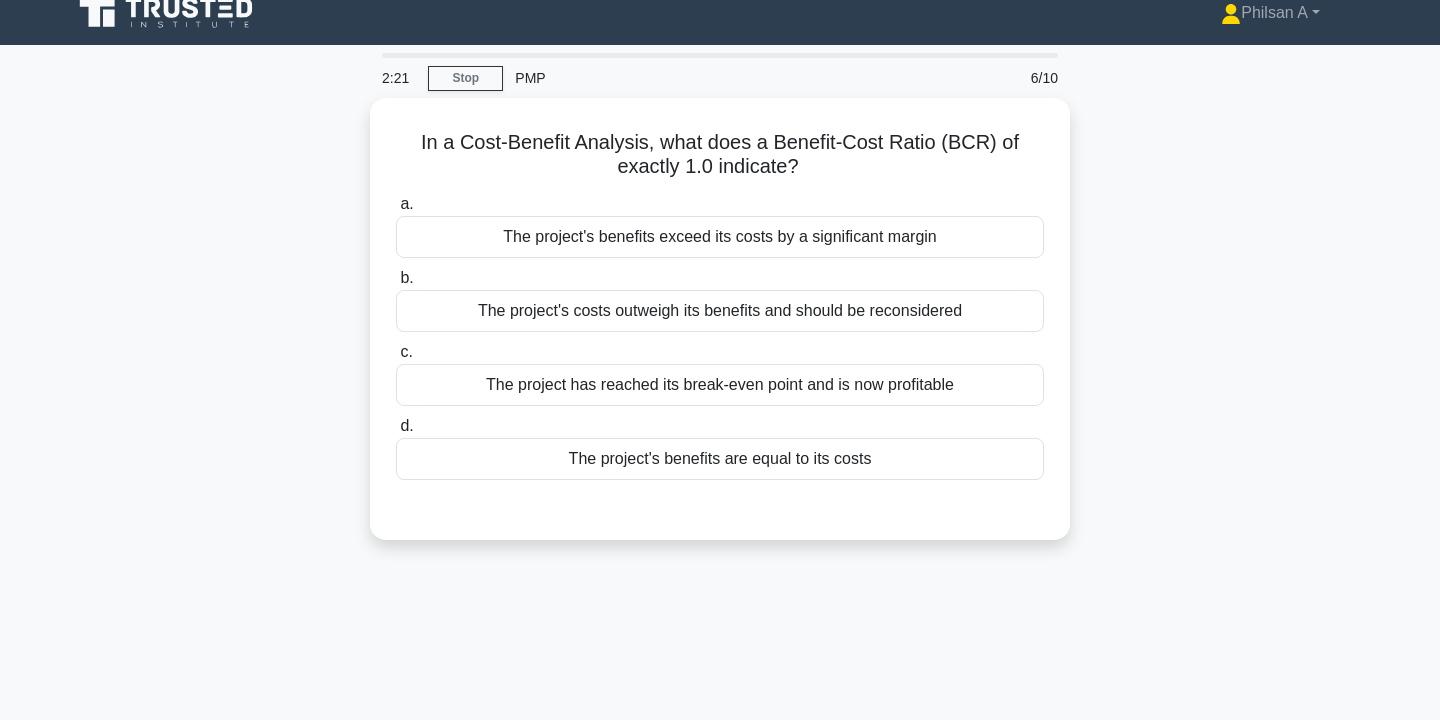 scroll, scrollTop: 0, scrollLeft: 0, axis: both 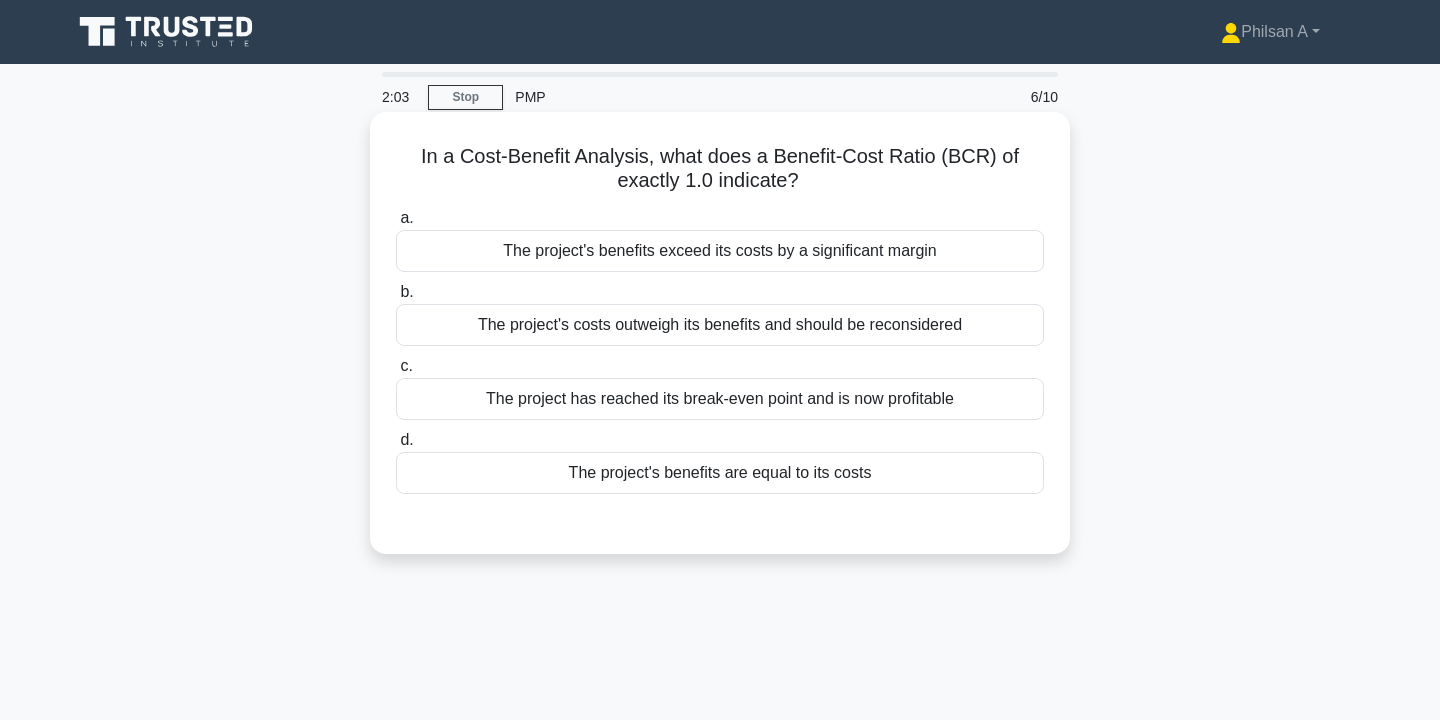 click on "The project's benefits exceed its costs by a significant margin" at bounding box center (720, 251) 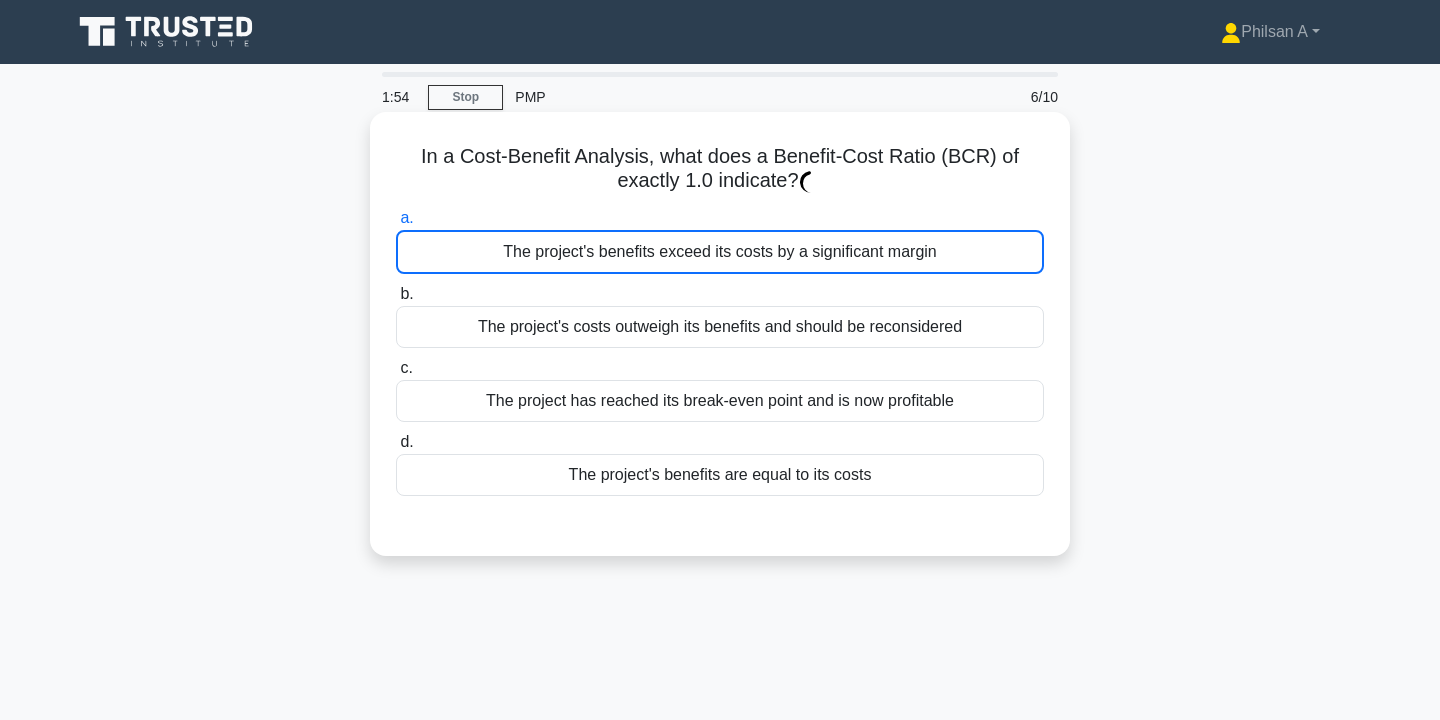 click on "The project has reached its break-even point and is now profitable" at bounding box center (720, 401) 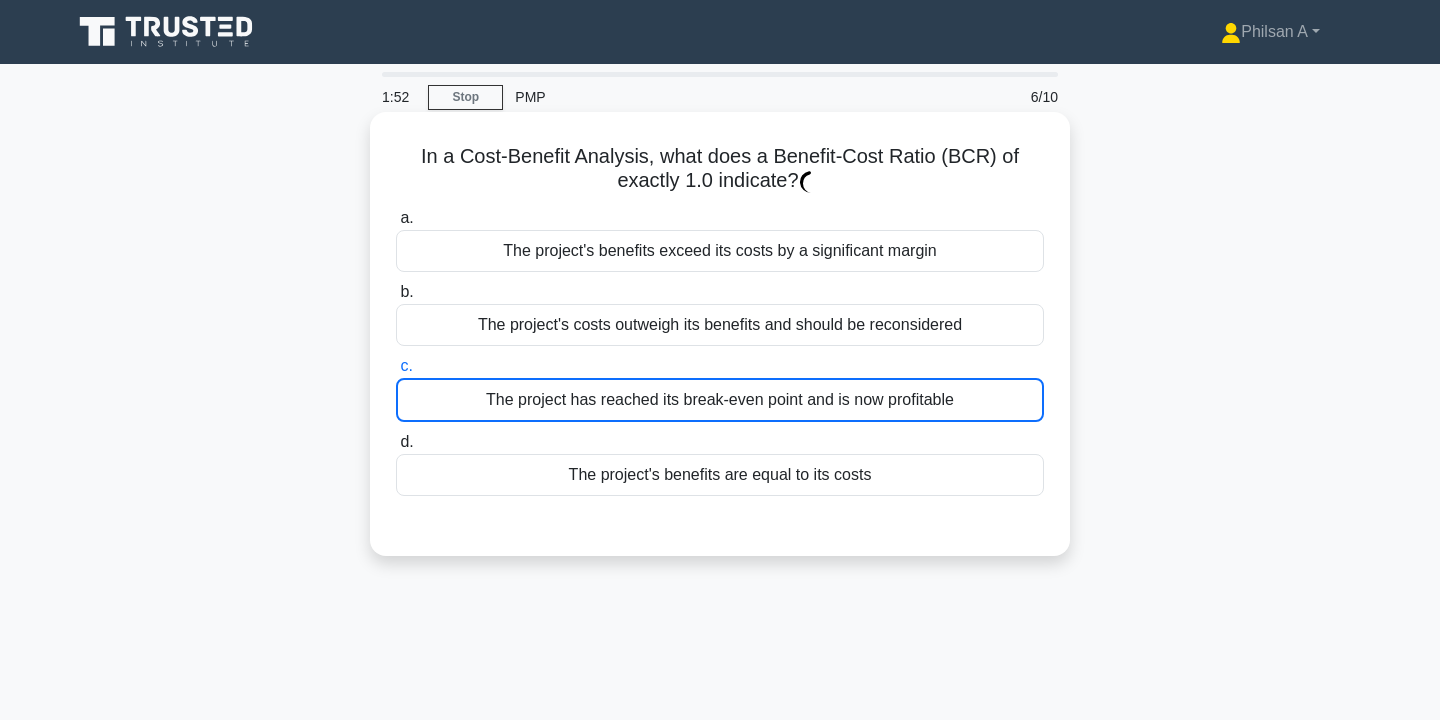 click on "The project has reached its break-even point and is now profitable" at bounding box center (720, 400) 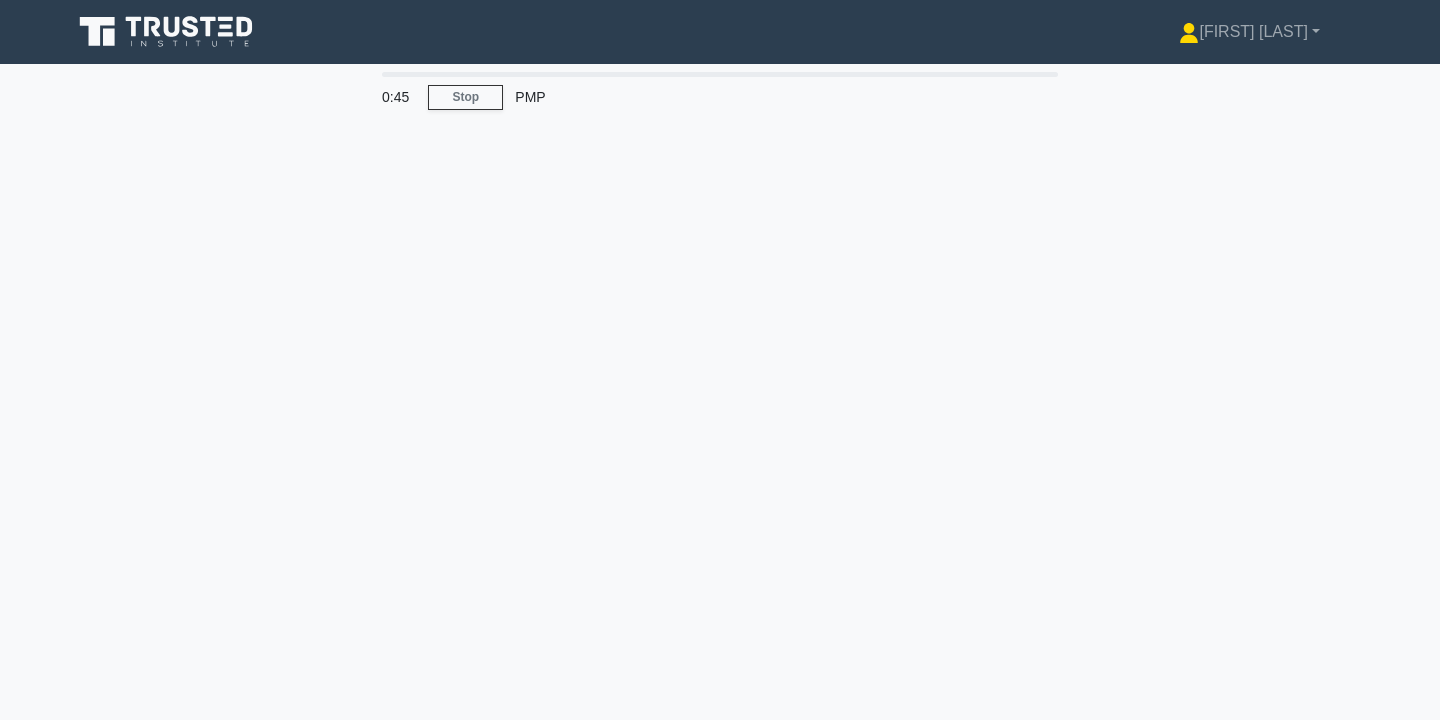 scroll, scrollTop: 0, scrollLeft: 0, axis: both 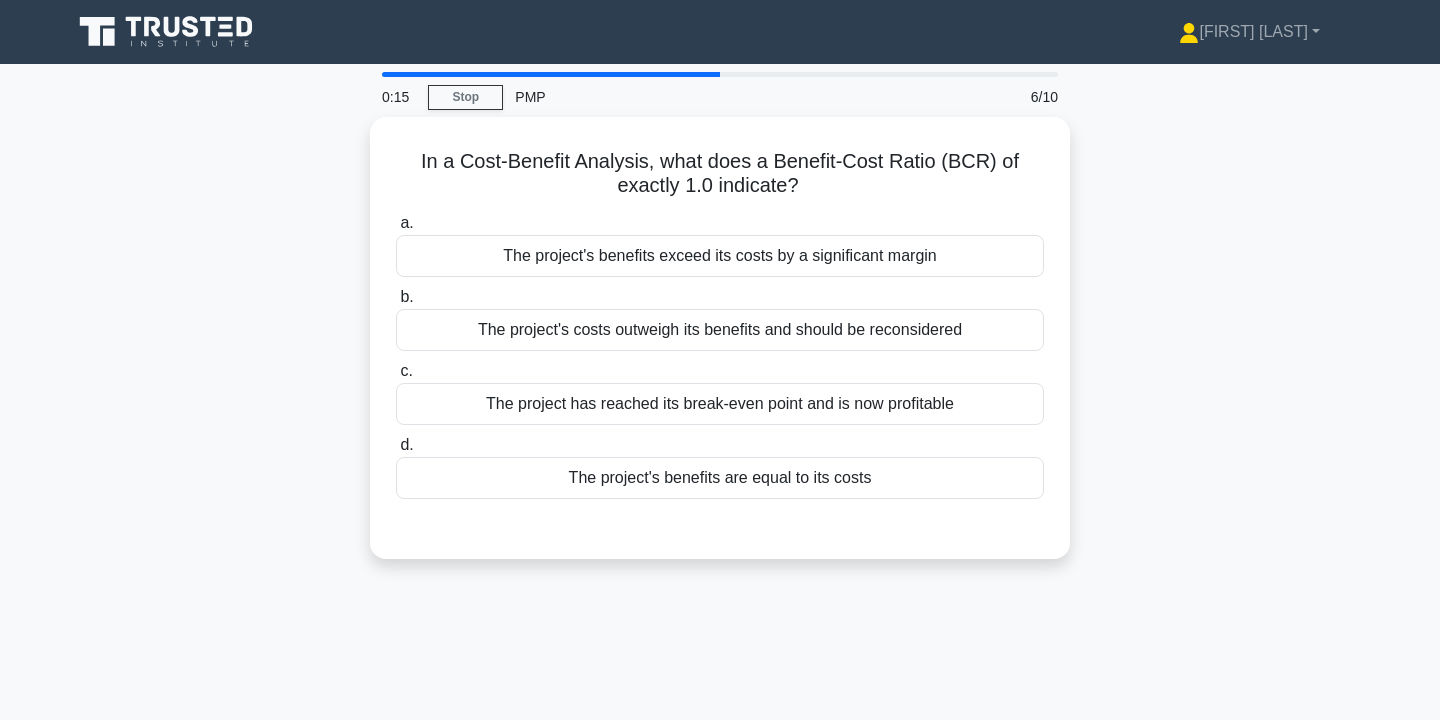 click on "Philsan A
Profile
Settings" at bounding box center [720, 32] 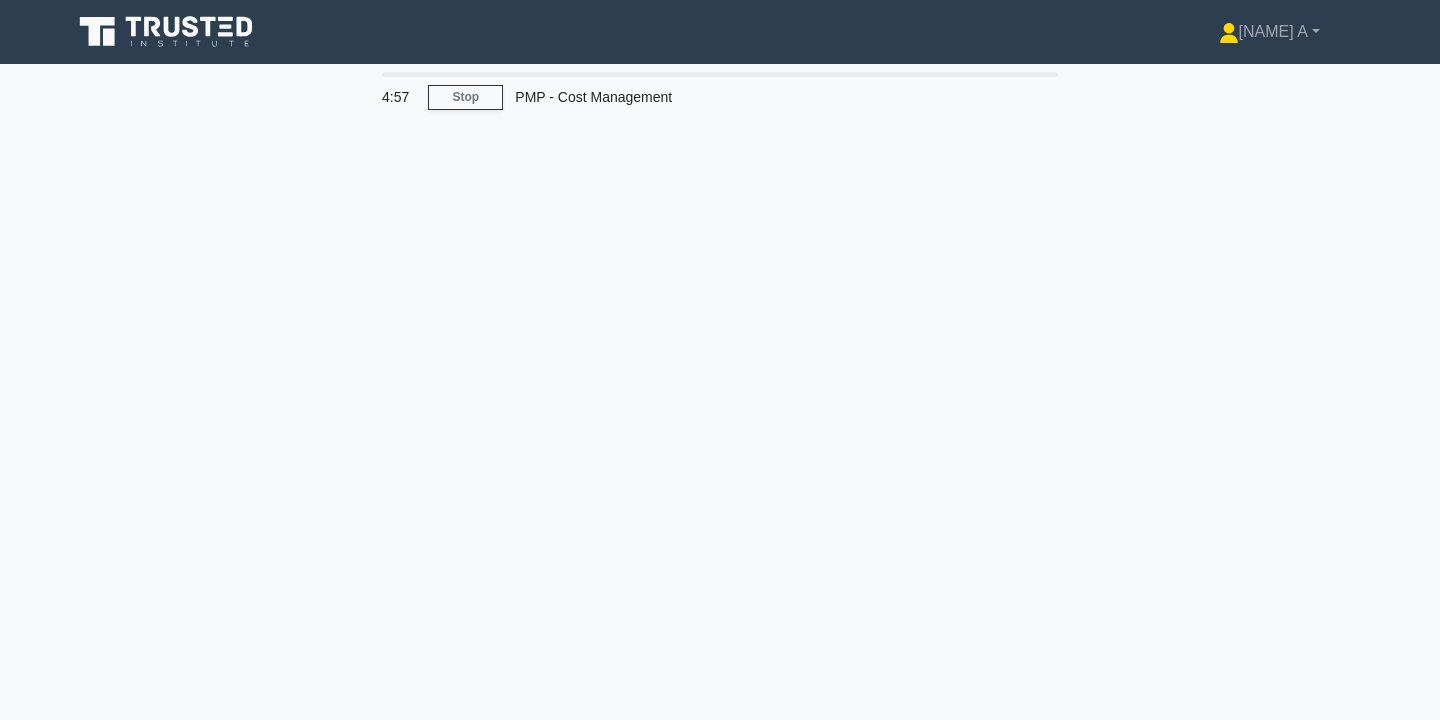 scroll, scrollTop: 0, scrollLeft: 0, axis: both 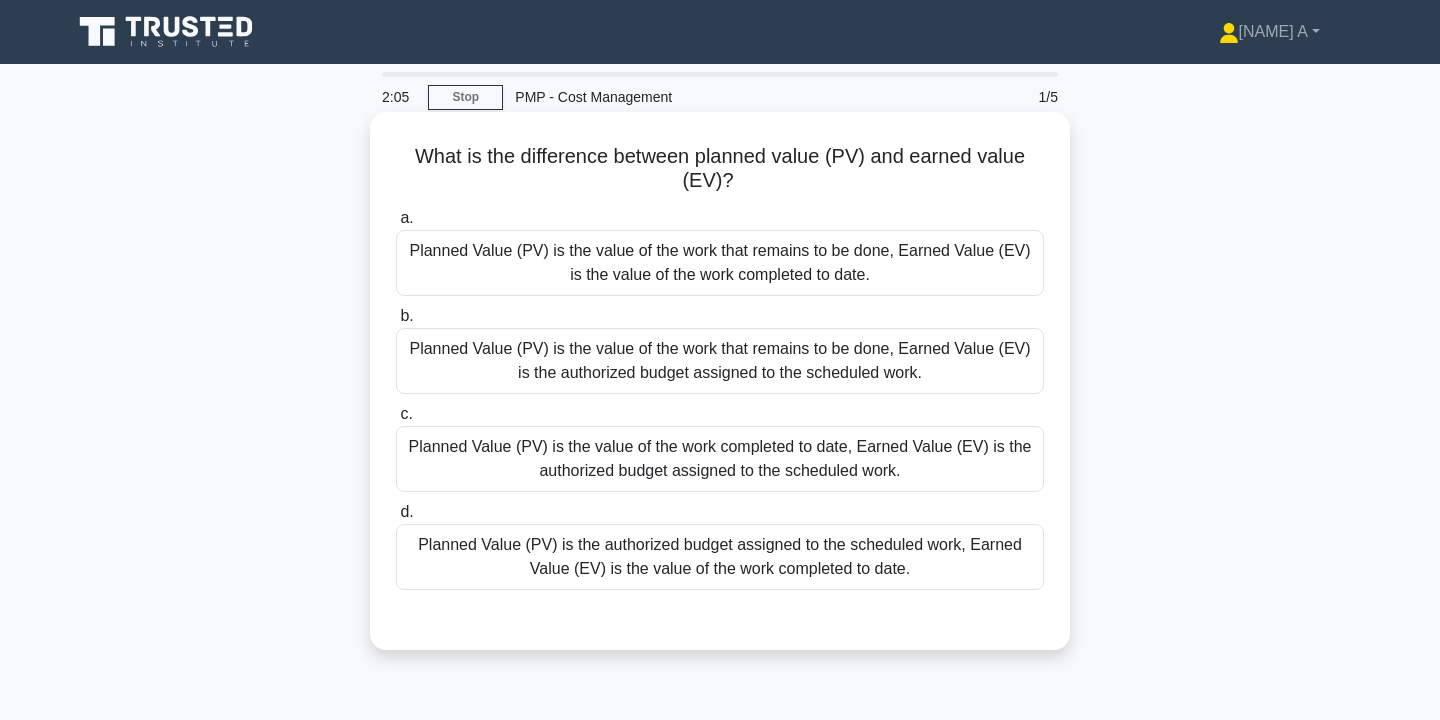 click on "Planned Value (PV) is the value of the work that remains to be done, Earned Value (EV) is the value of the work completed to date." at bounding box center [720, 263] 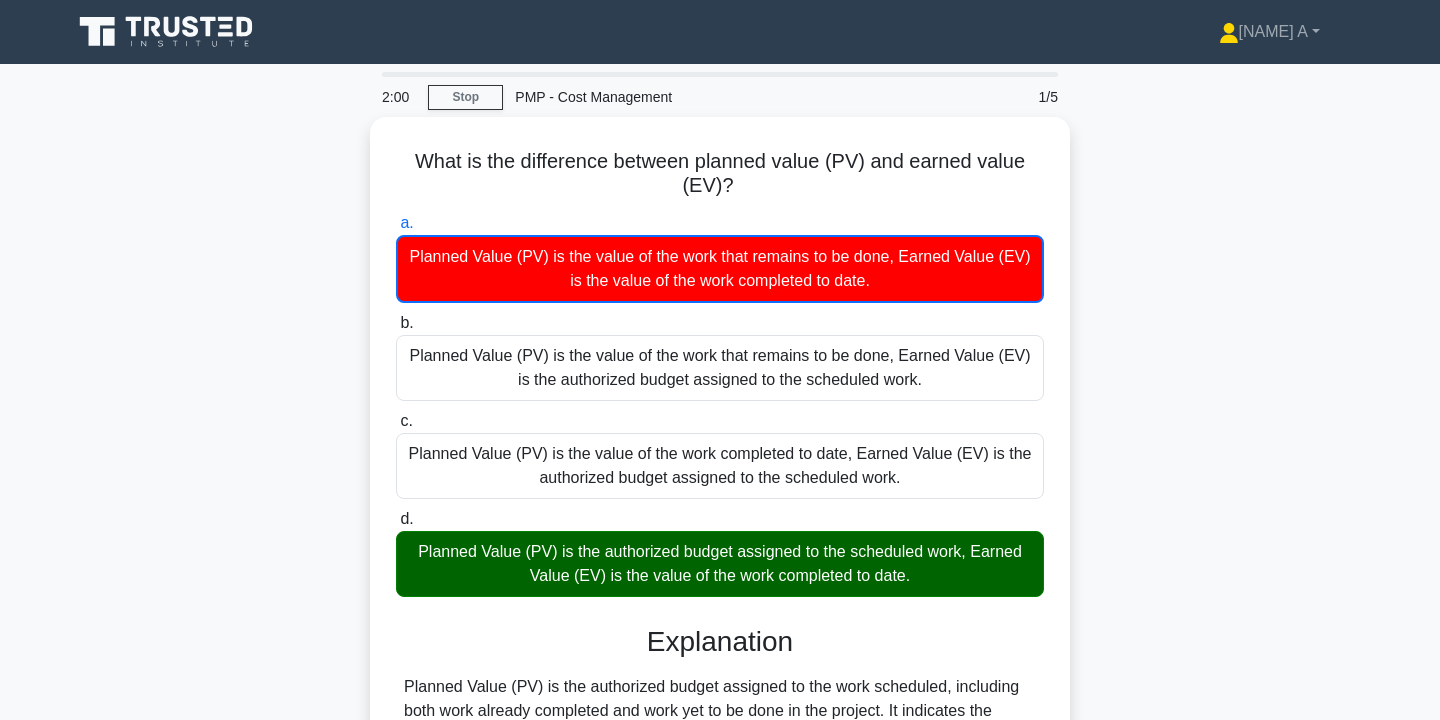 click on "What is the difference between planned value (PV) and earned value (EV)?
.spinner_0XTQ{transform-origin:center;animation:spinner_y6GP .75s linear infinite}@keyframes spinner_y6GP{100%{transform:rotate(360deg)}}
a.
Planned Value (PV) is the value of the work that remains to be done, Earned Value (EV) is the value of the work completed to date." at bounding box center [720, 599] 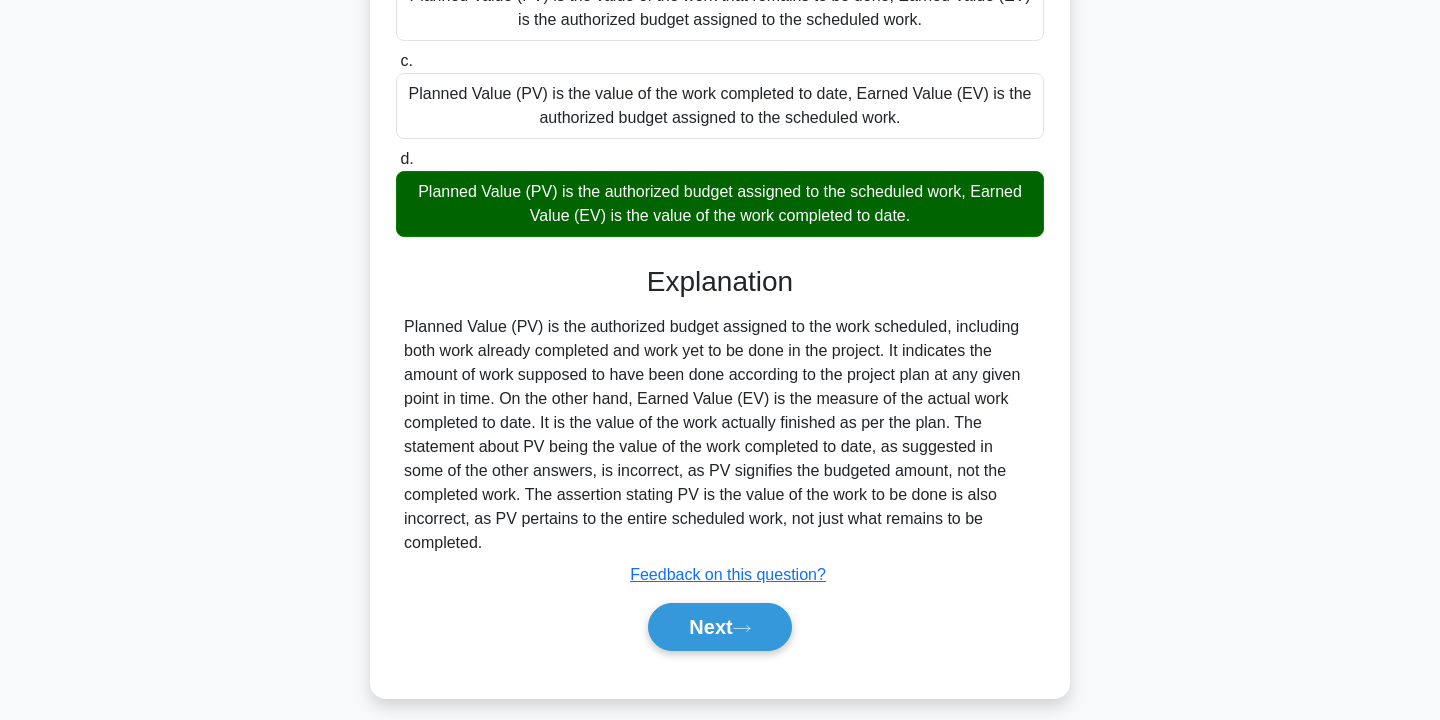 scroll, scrollTop: 370, scrollLeft: 0, axis: vertical 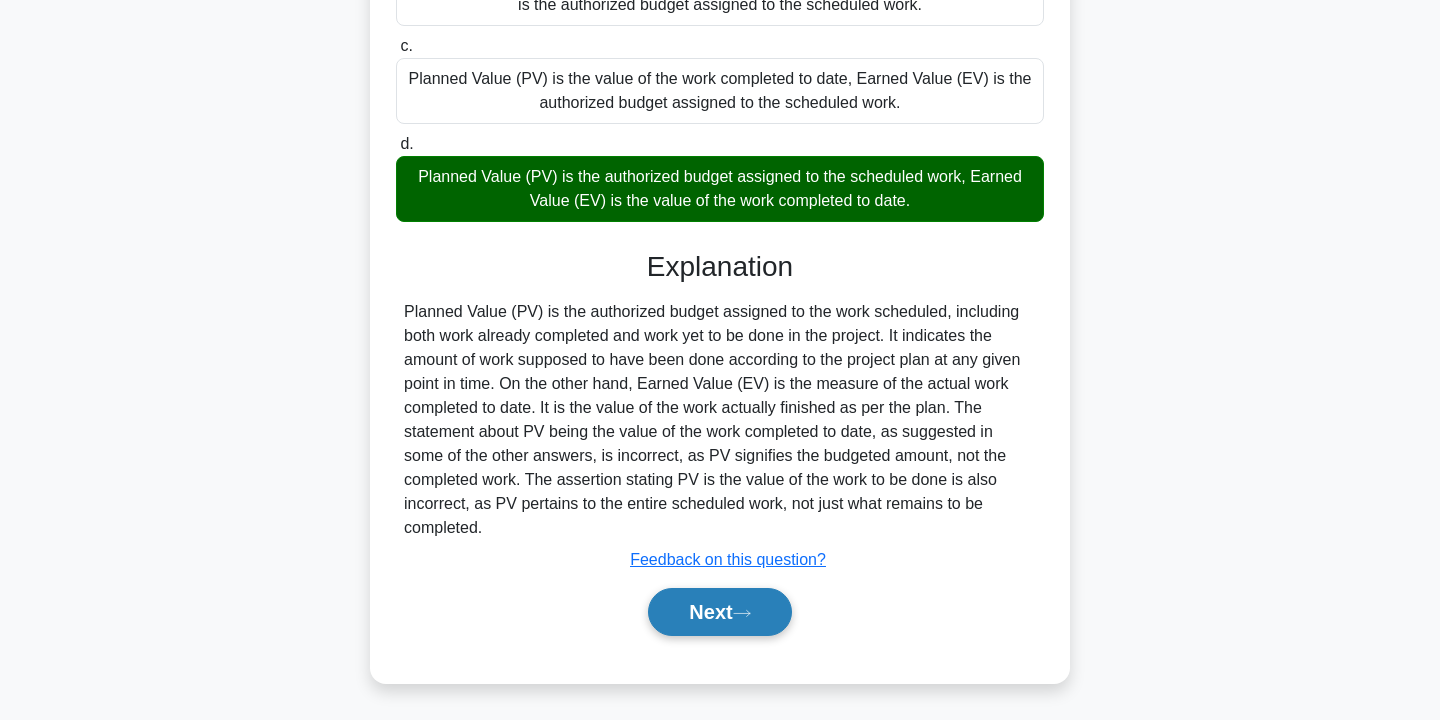 click on "Next" at bounding box center [719, 612] 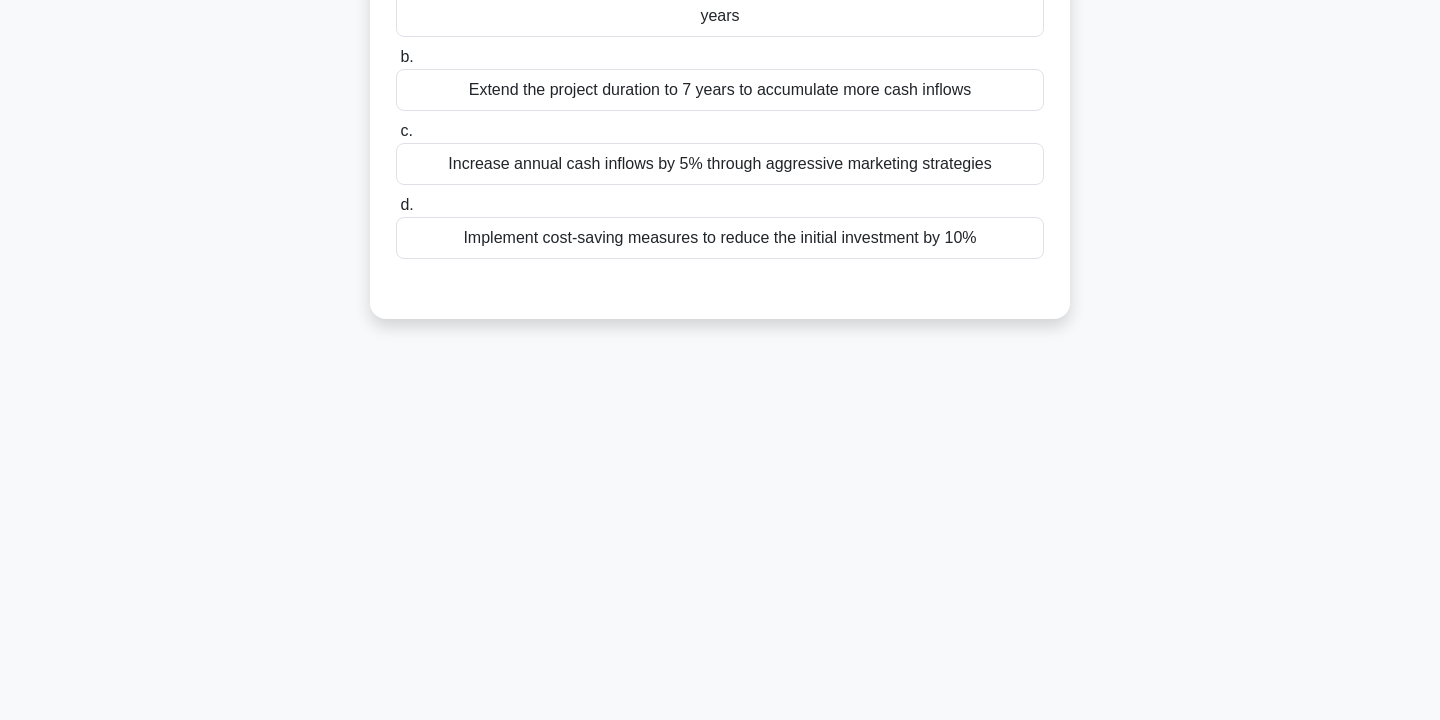 scroll, scrollTop: 360, scrollLeft: 0, axis: vertical 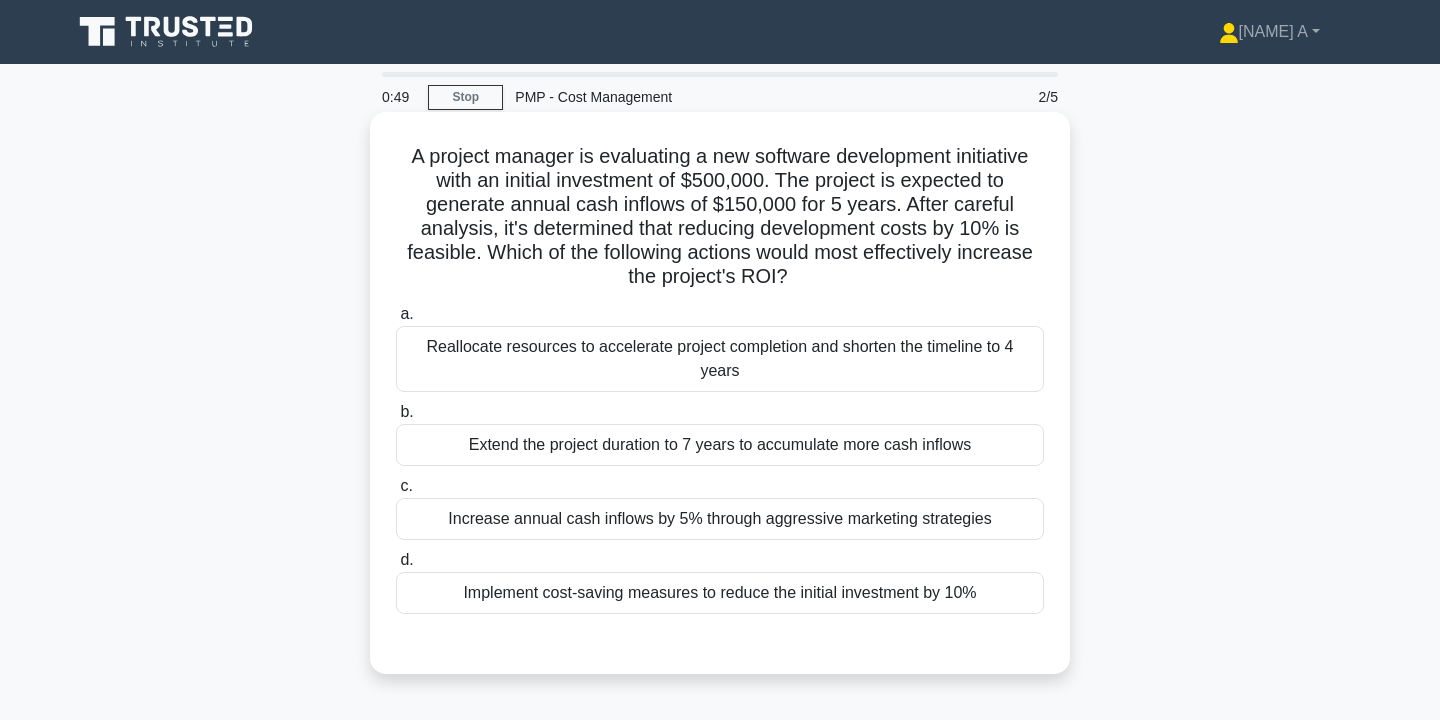 click on "Increase annual cash inflows by 5% through aggressive marketing strategies" at bounding box center (720, 519) 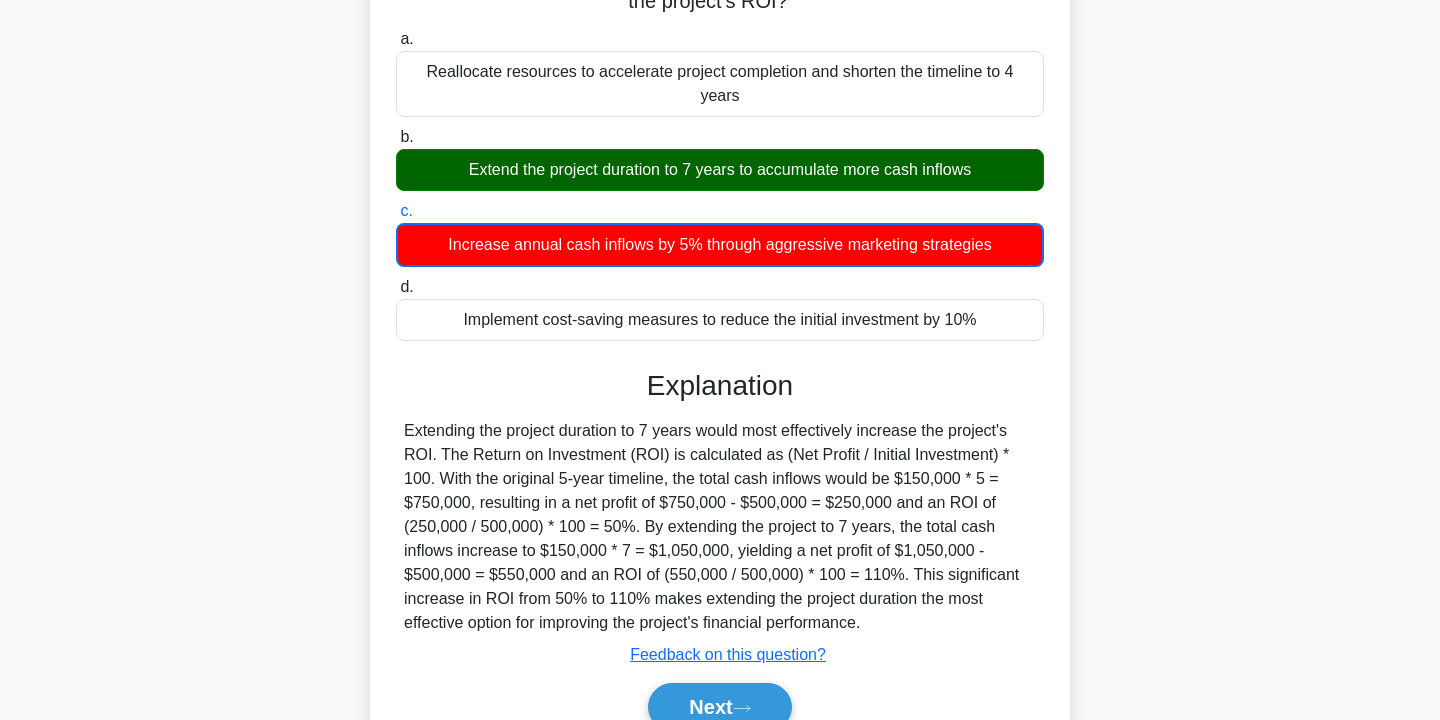 scroll, scrollTop: 360, scrollLeft: 0, axis: vertical 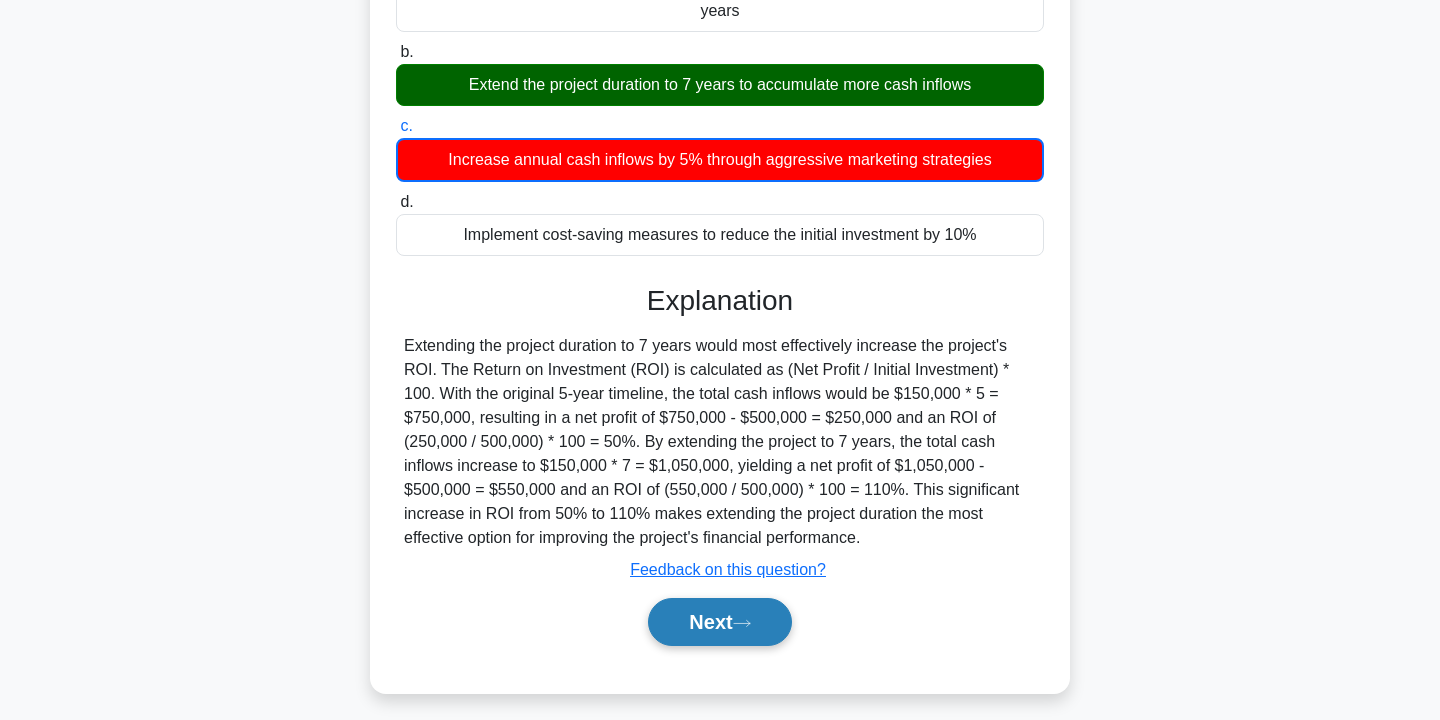 click on "Next" at bounding box center (719, 622) 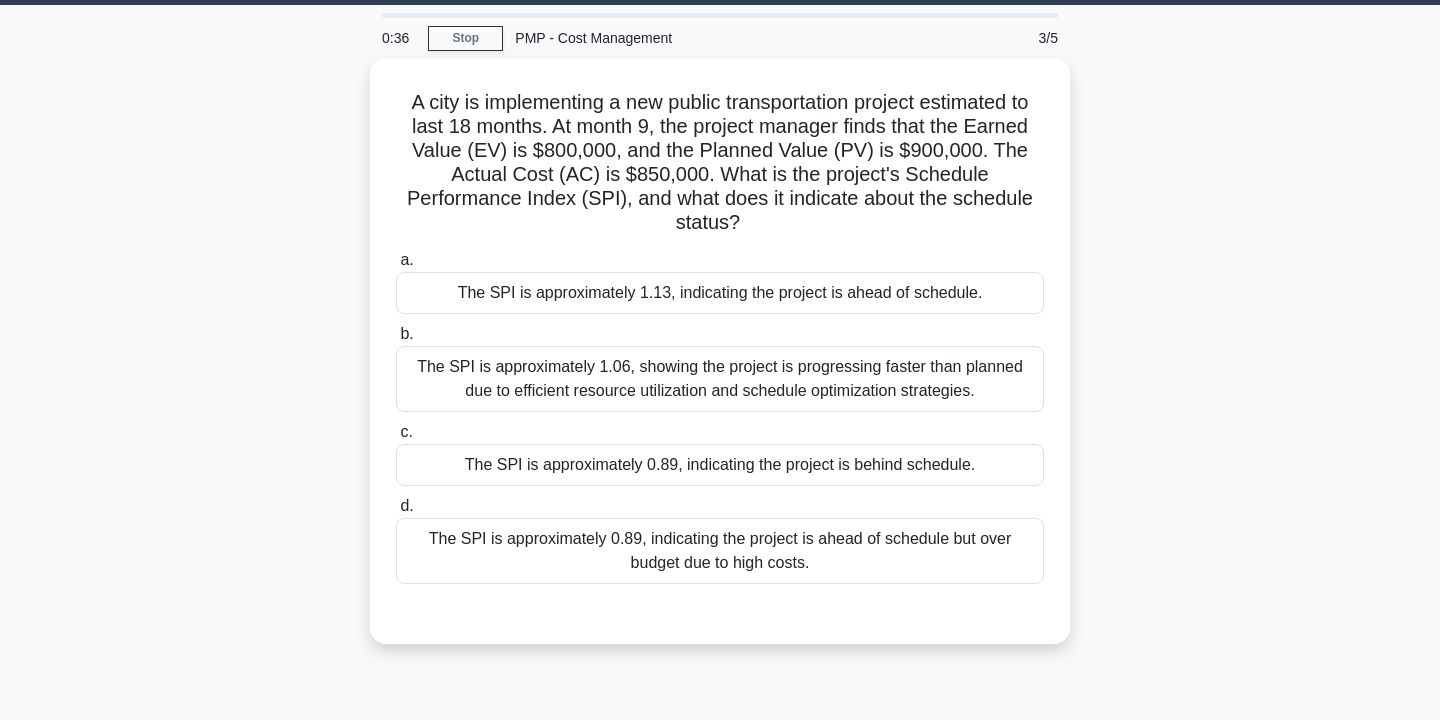 scroll, scrollTop: 0, scrollLeft: 0, axis: both 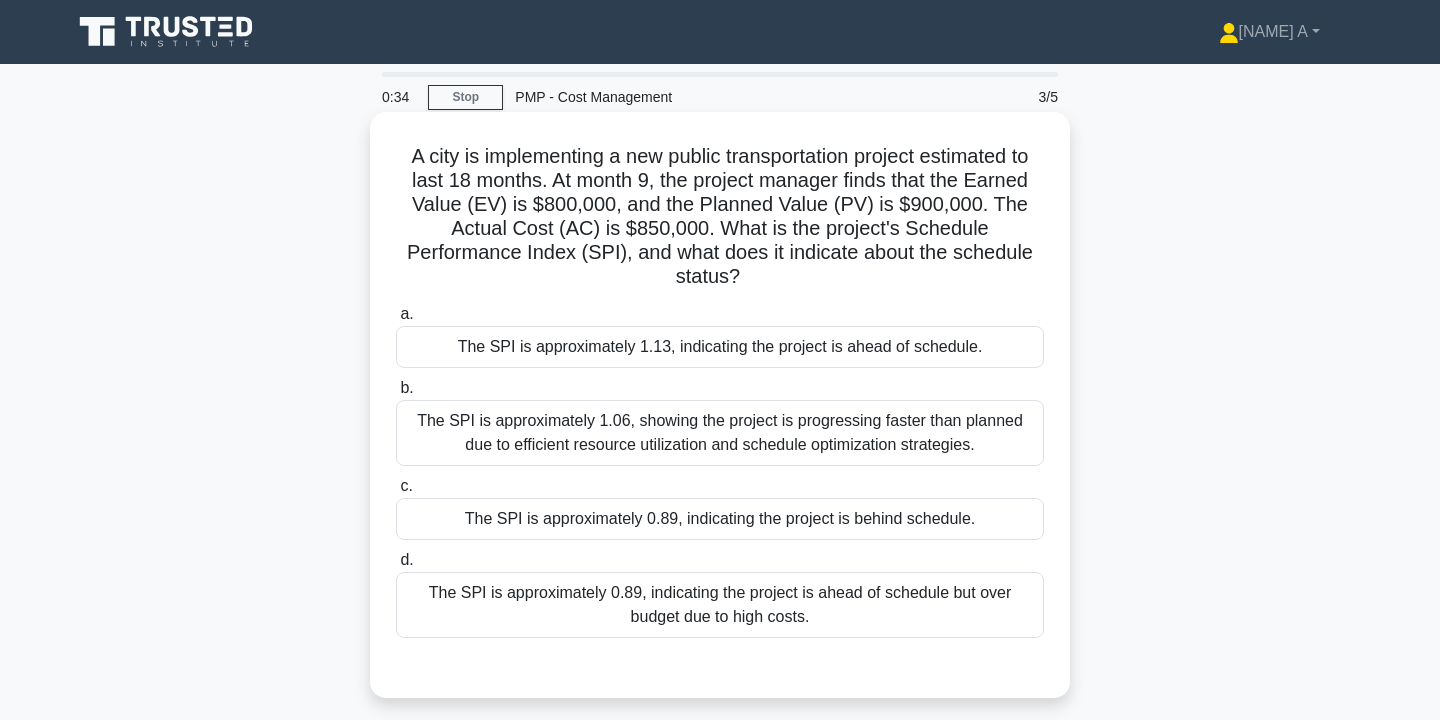 click on "The SPI is approximately 1.06, showing the project is progressing faster than planned due to efficient resource utilization and schedule optimization strategies." at bounding box center (720, 433) 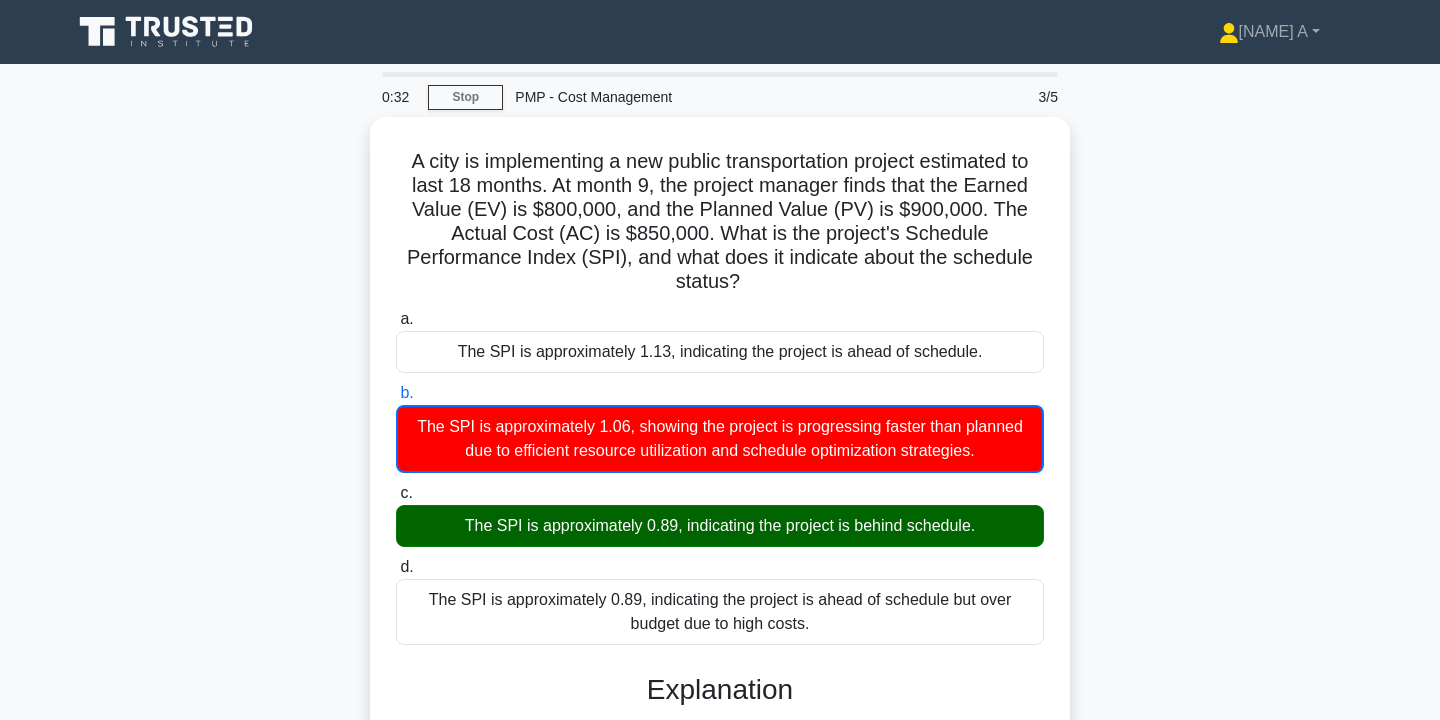drag, startPoint x: 1257, startPoint y: 427, endPoint x: 1257, endPoint y: 384, distance: 43 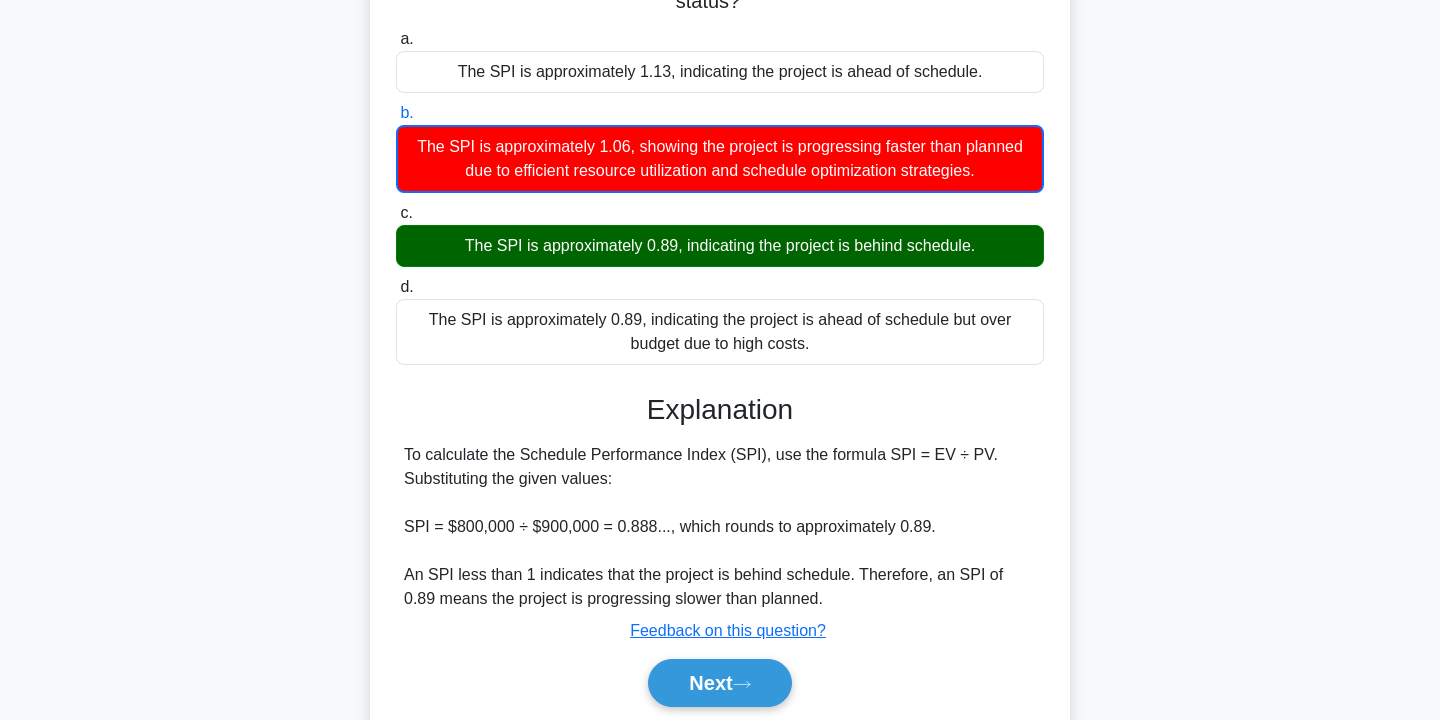 scroll, scrollTop: 360, scrollLeft: 0, axis: vertical 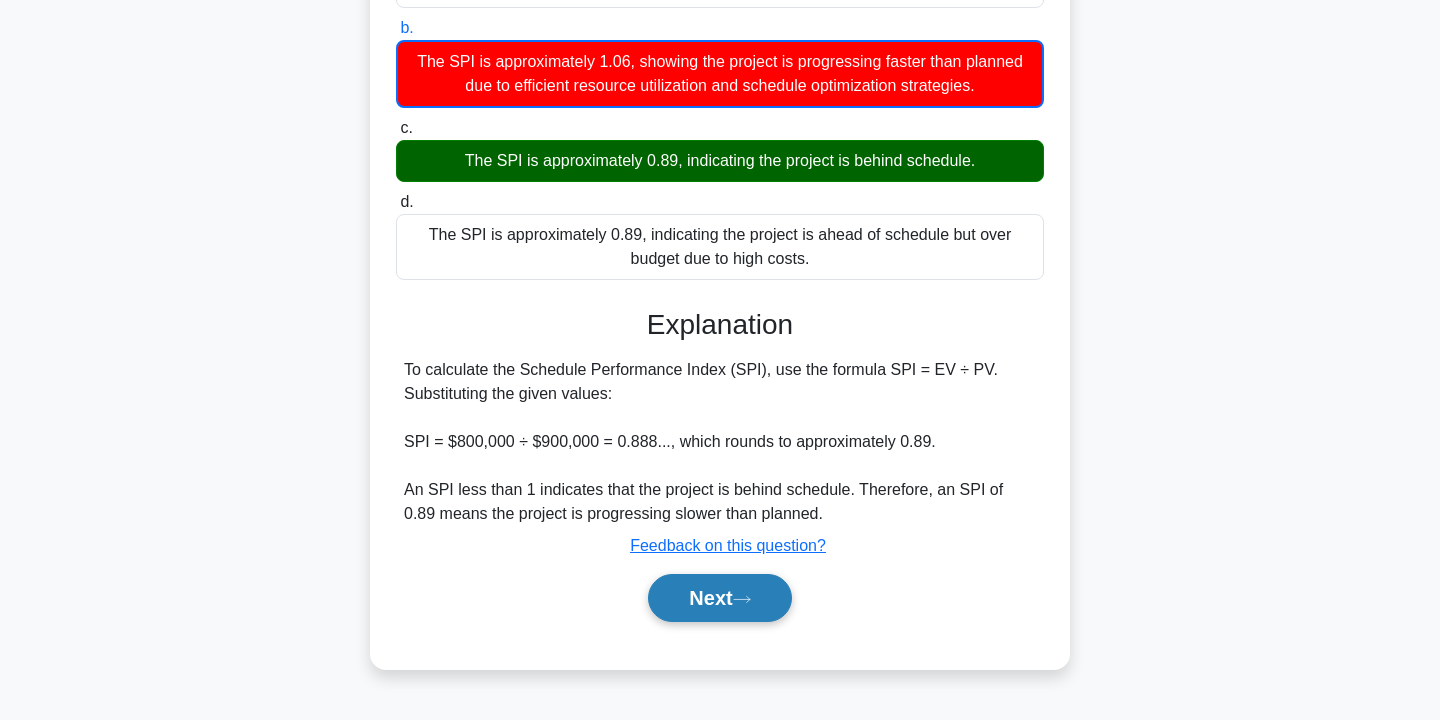 click on "Next" at bounding box center [719, 598] 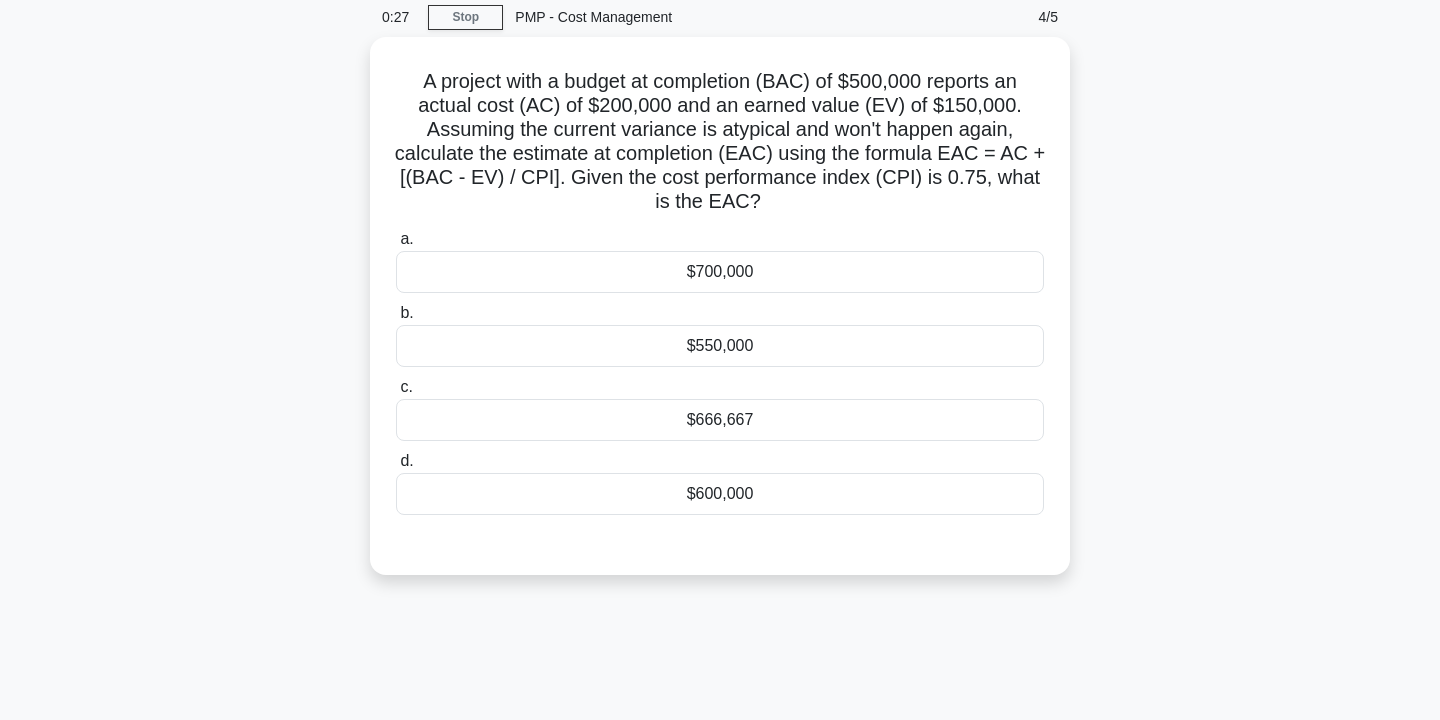 scroll, scrollTop: 40, scrollLeft: 0, axis: vertical 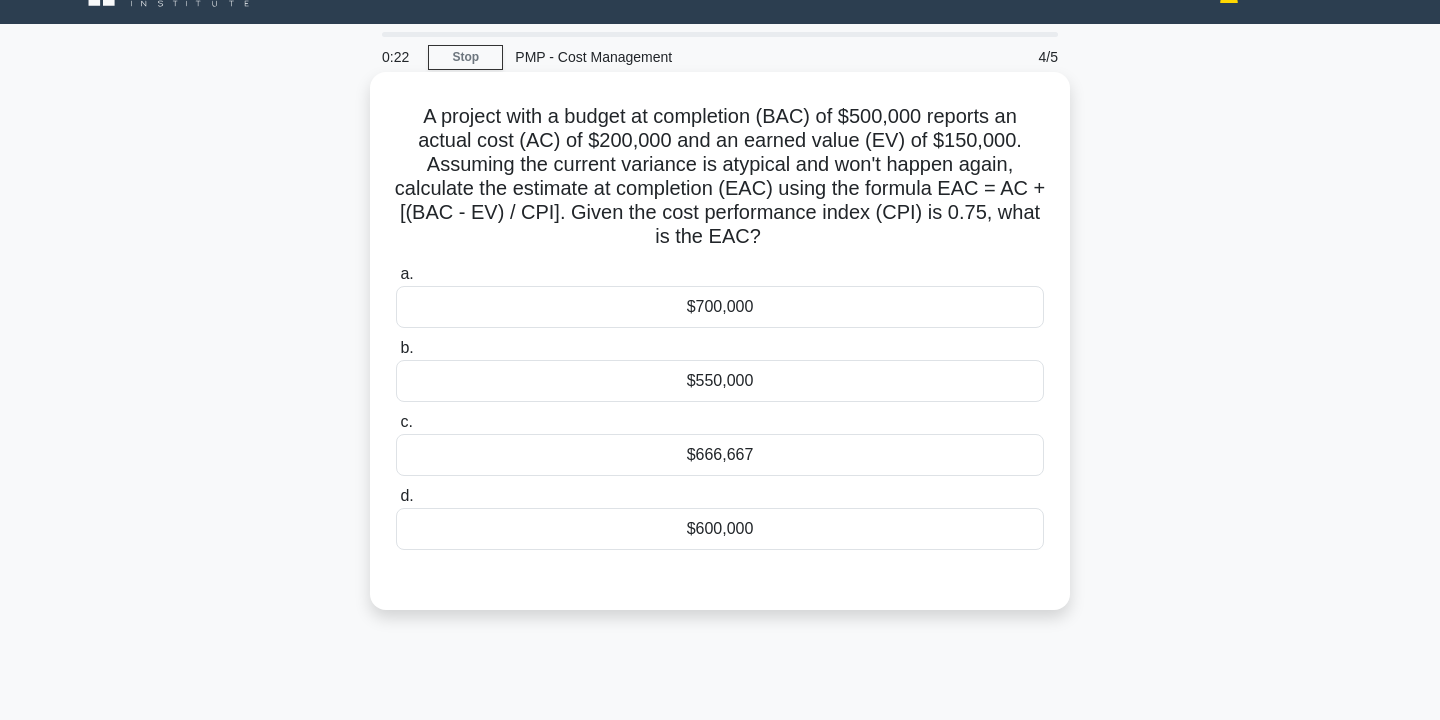 click on "$666,667" at bounding box center (720, 455) 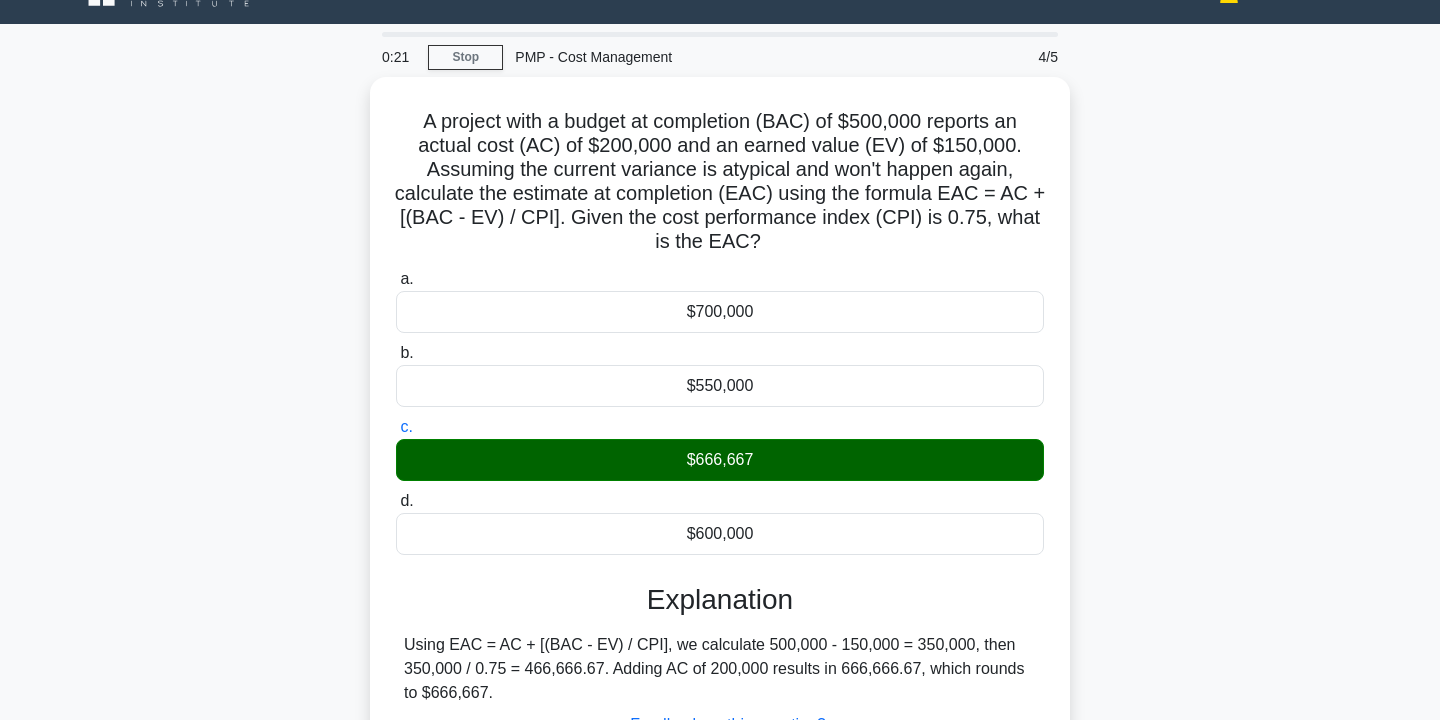 click on "A project with a budget at completion (BAC) of $500,000 reports an actual cost (AC) of $200,000 and an earned value (EV) of $150,000. Assuming the current variance is atypical and won't happen again, calculate the estimate at completion (EAC) using the formula EAC = AC + [(BAC - EV) / CPI]. Given the cost performance index (CPI) is 0.75, what is the EAC?
.spinner_0XTQ{transform-origin:center;animation:spinner_y6GP .75s linear infinite}@keyframes spinner_y6GP{100%{transform:rotate(360deg)}}
a.
b. c. d." at bounding box center (720, 474) 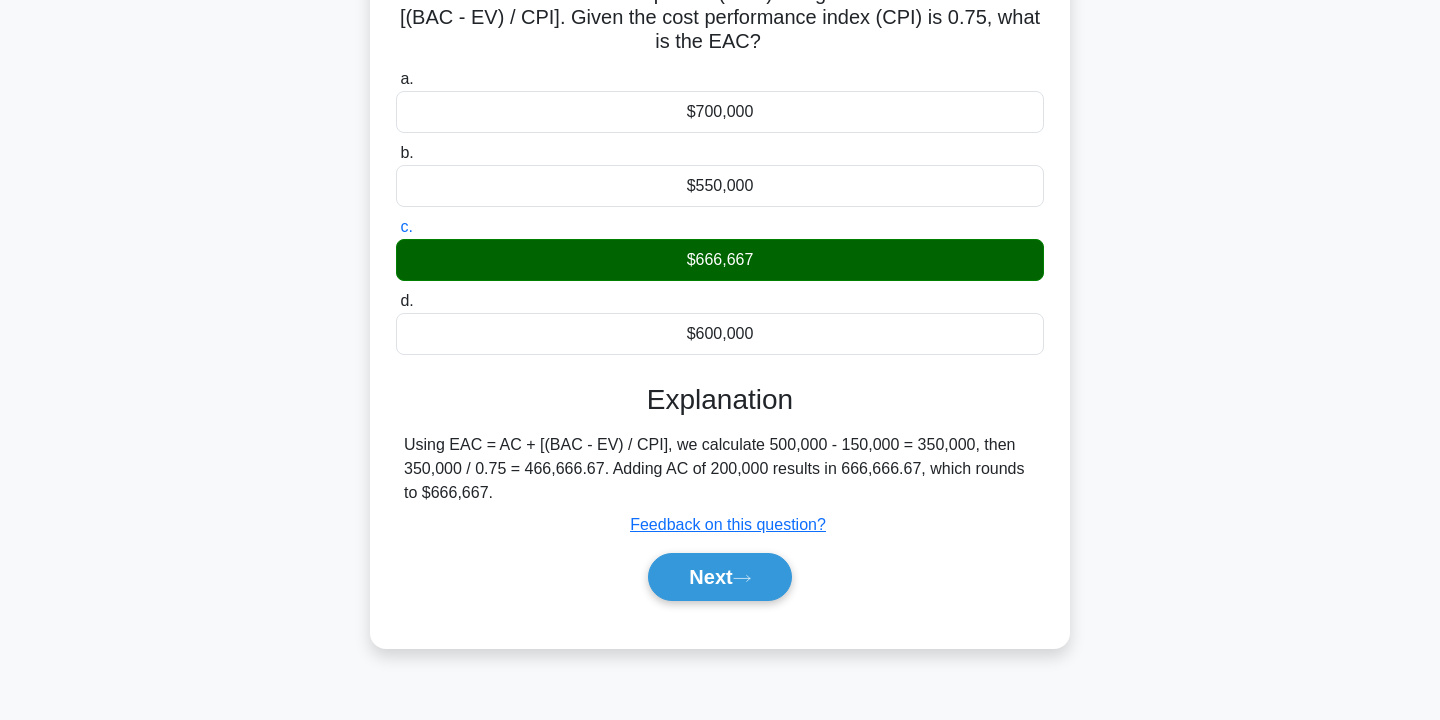 scroll, scrollTop: 280, scrollLeft: 0, axis: vertical 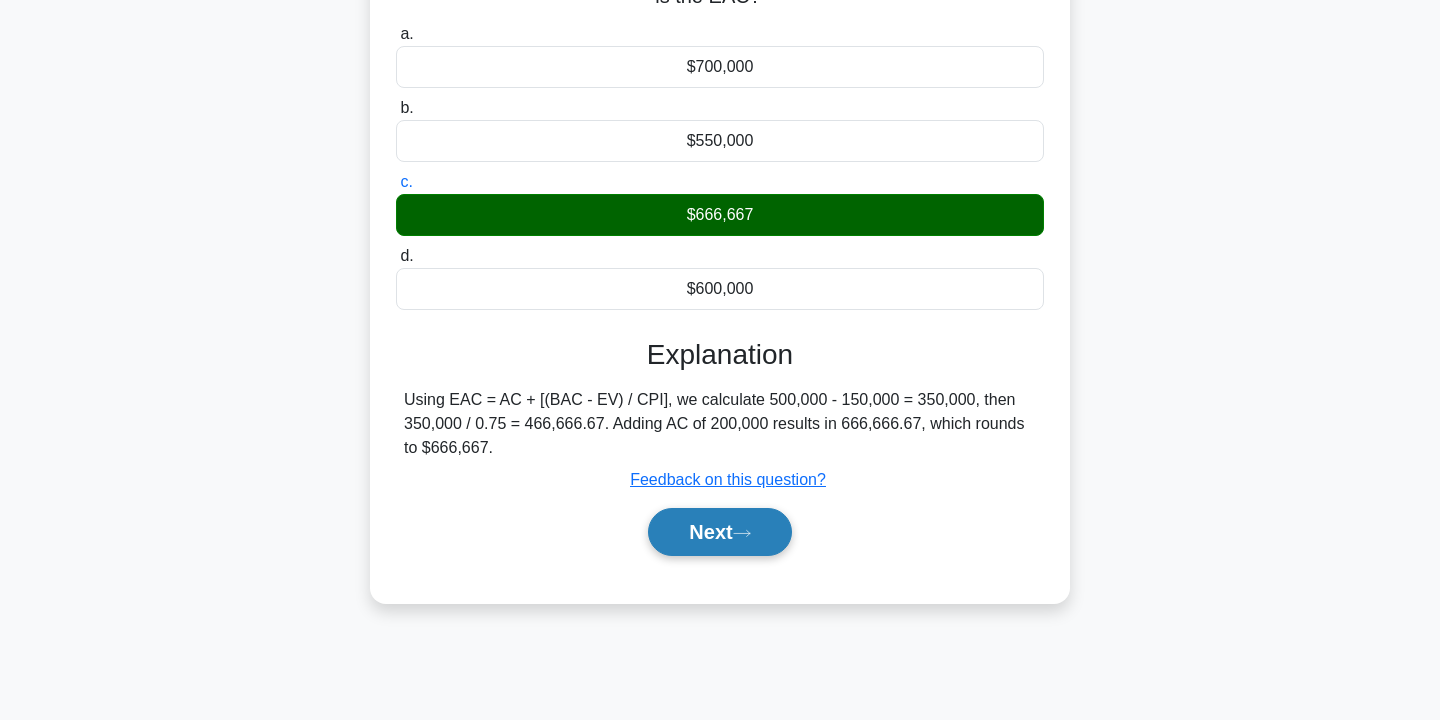 click on "Next" at bounding box center (719, 532) 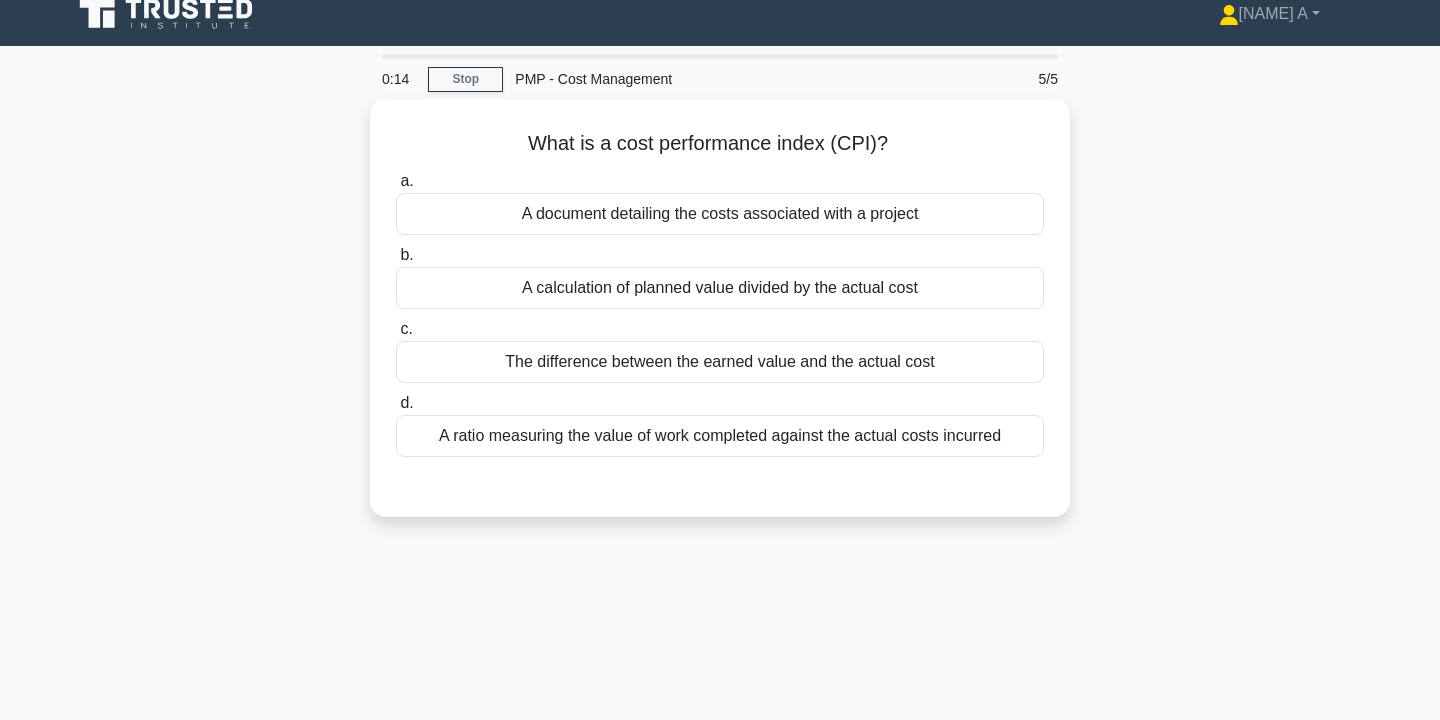 scroll, scrollTop: 0, scrollLeft: 0, axis: both 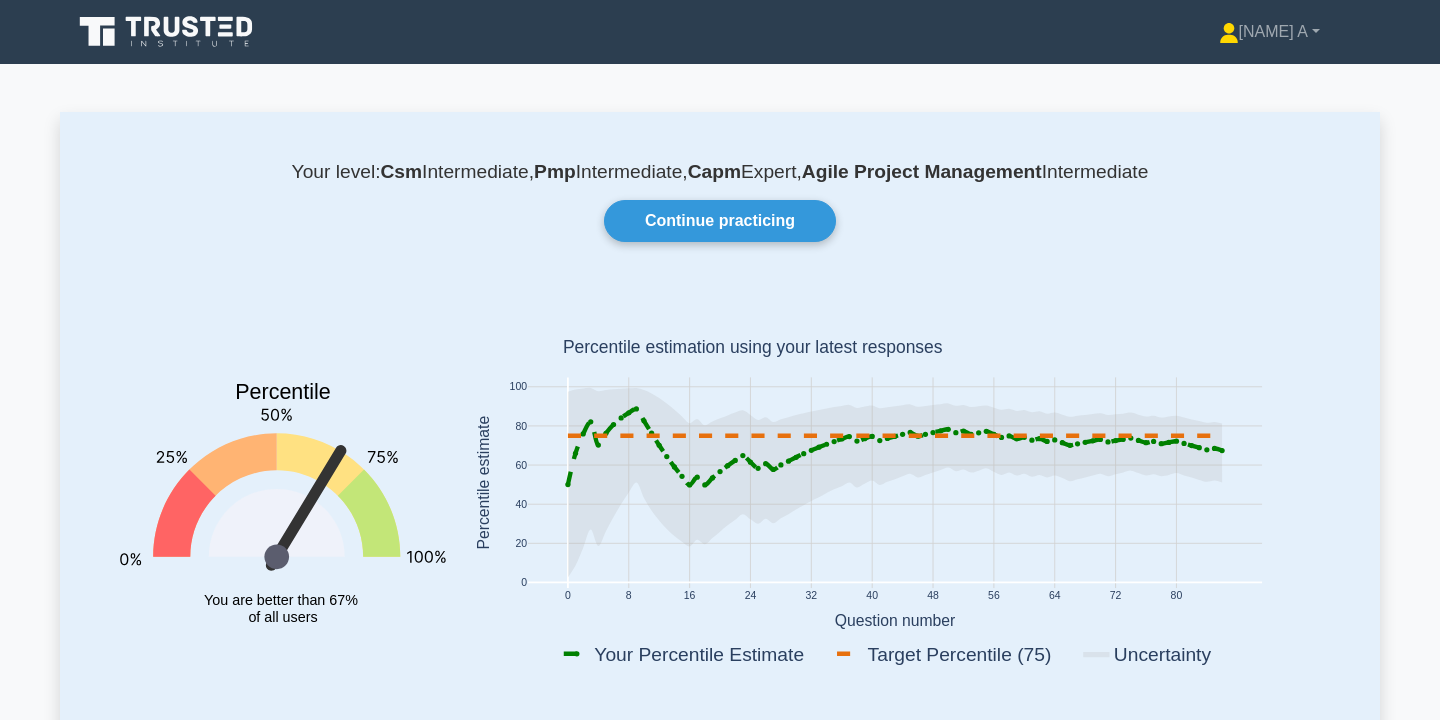 click on "Continue practicing" at bounding box center (720, 221) 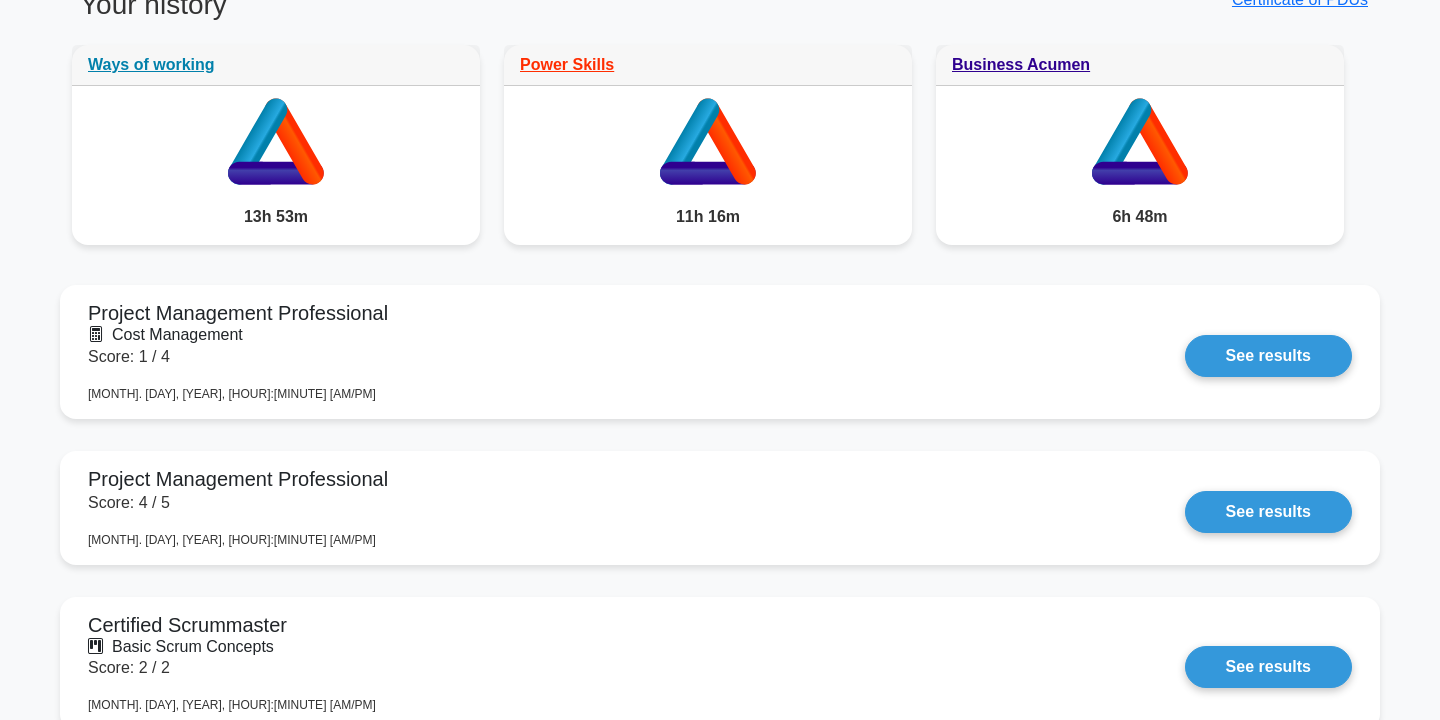 scroll, scrollTop: 1160, scrollLeft: 0, axis: vertical 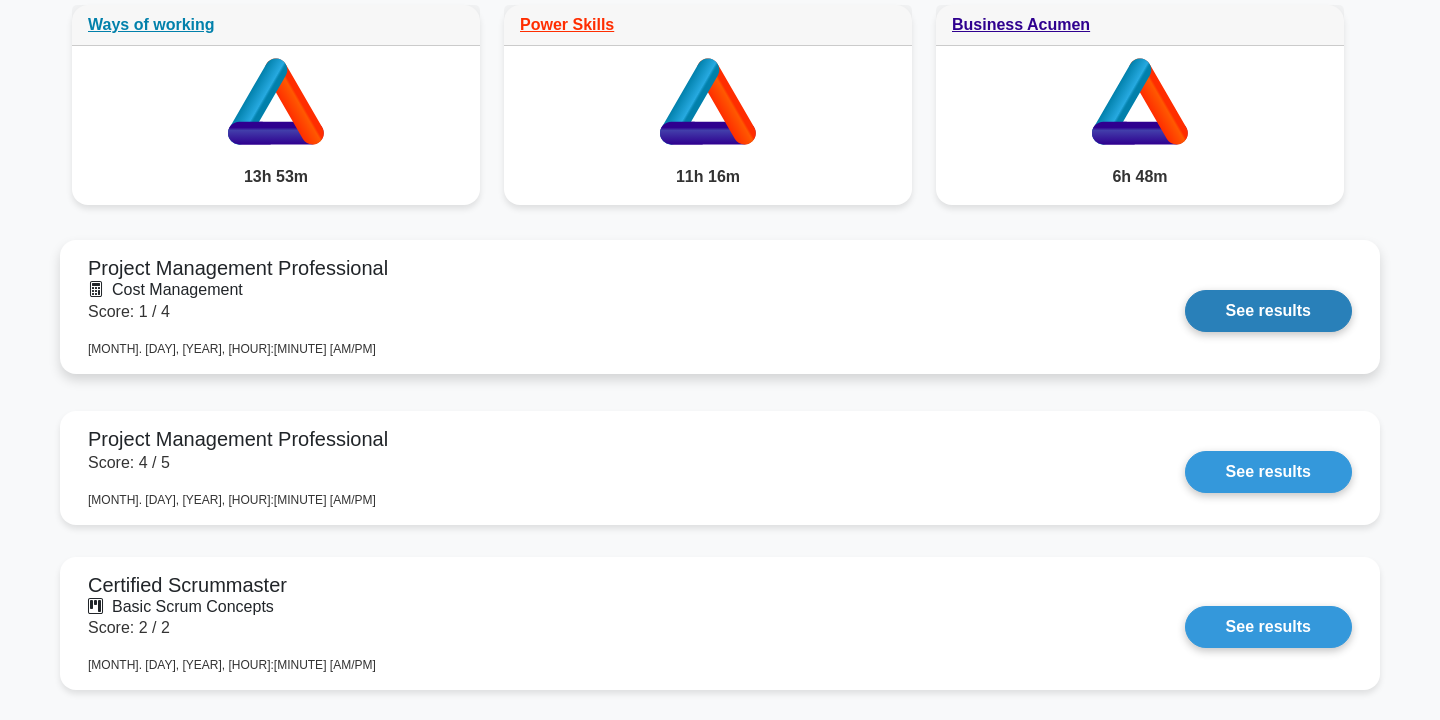 click on "See results" at bounding box center (1268, 311) 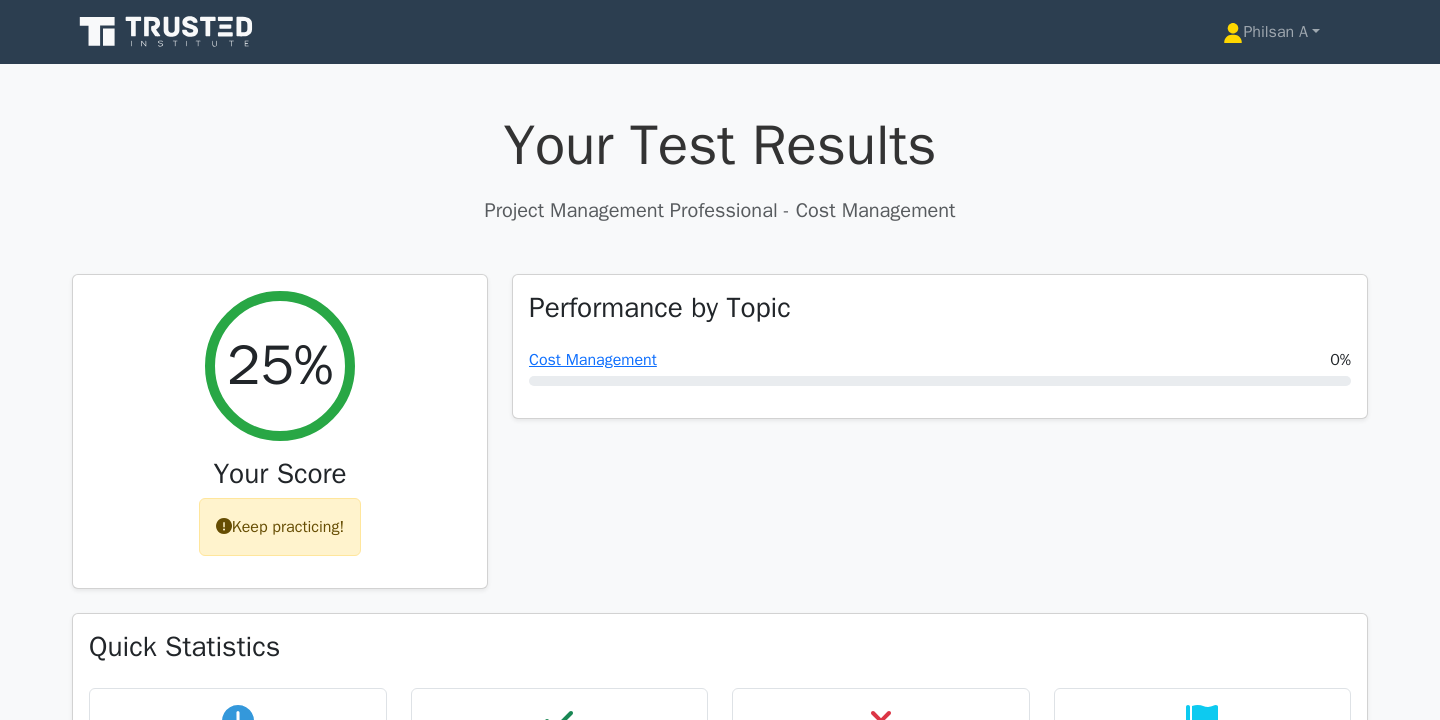 scroll, scrollTop: 0, scrollLeft: 0, axis: both 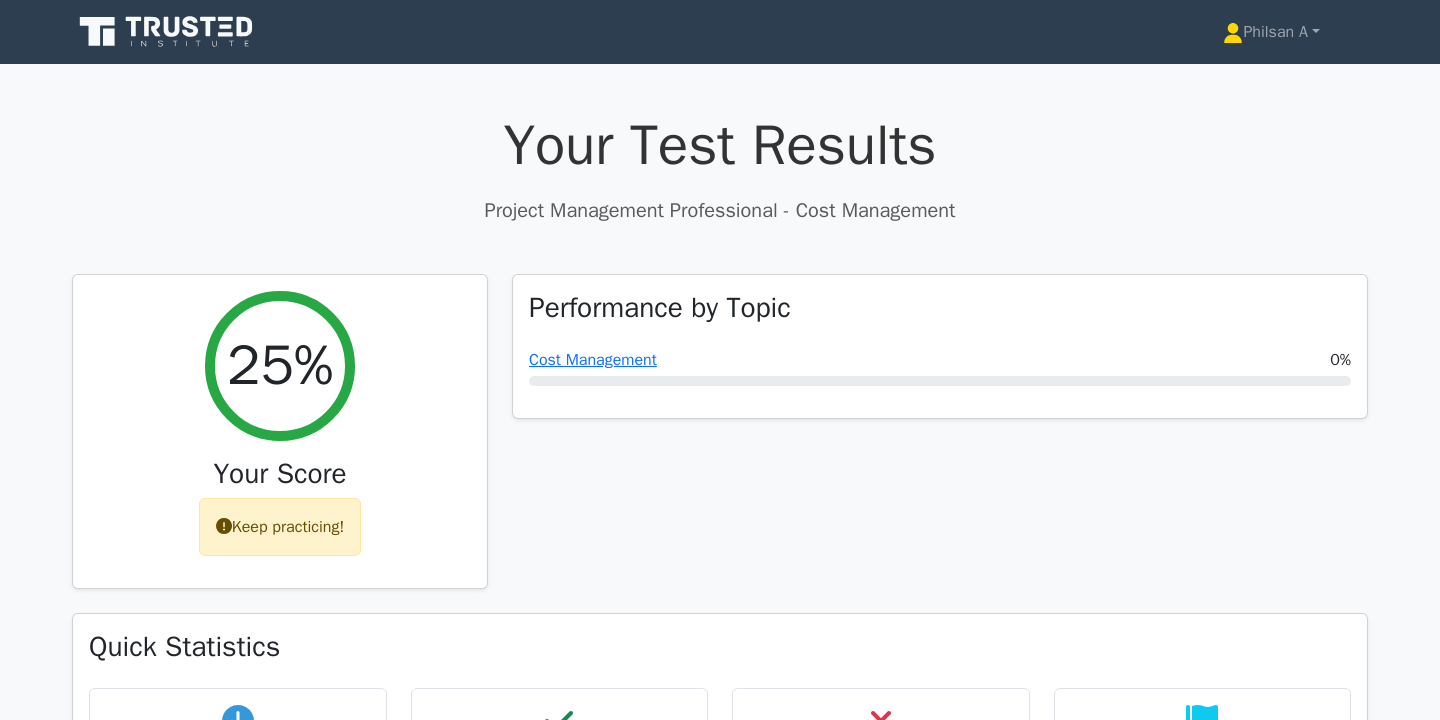 click on "Performance by Topic
Cost Management
0%" at bounding box center [940, 444] 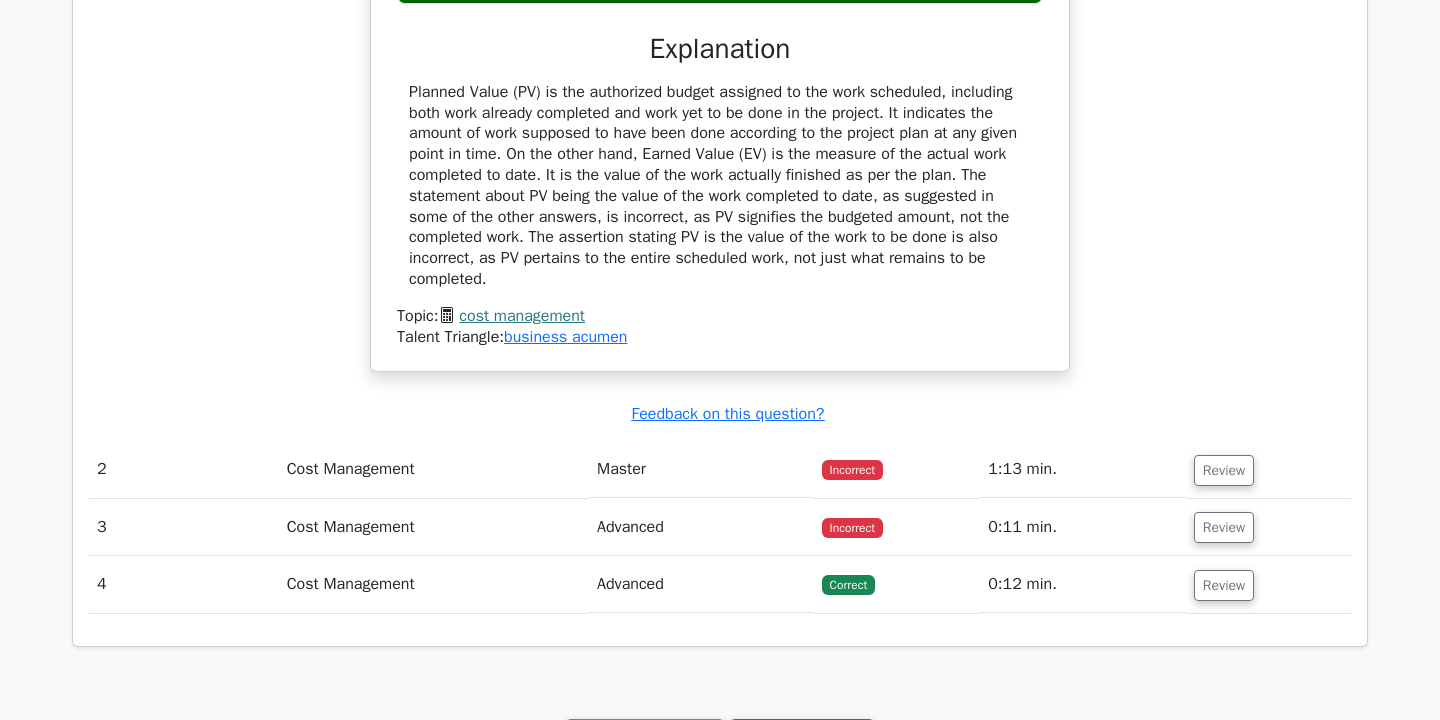 scroll, scrollTop: 1440, scrollLeft: 0, axis: vertical 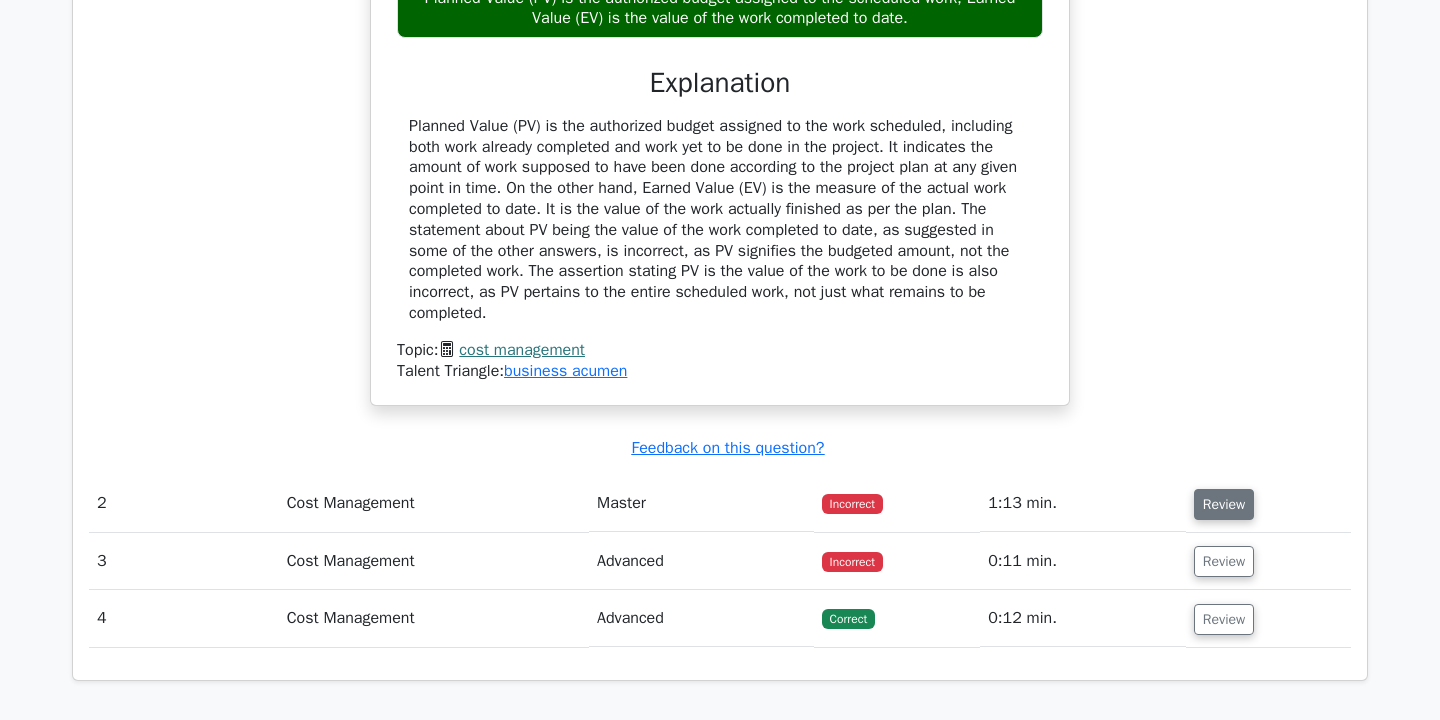 click on "Review" at bounding box center (1224, 504) 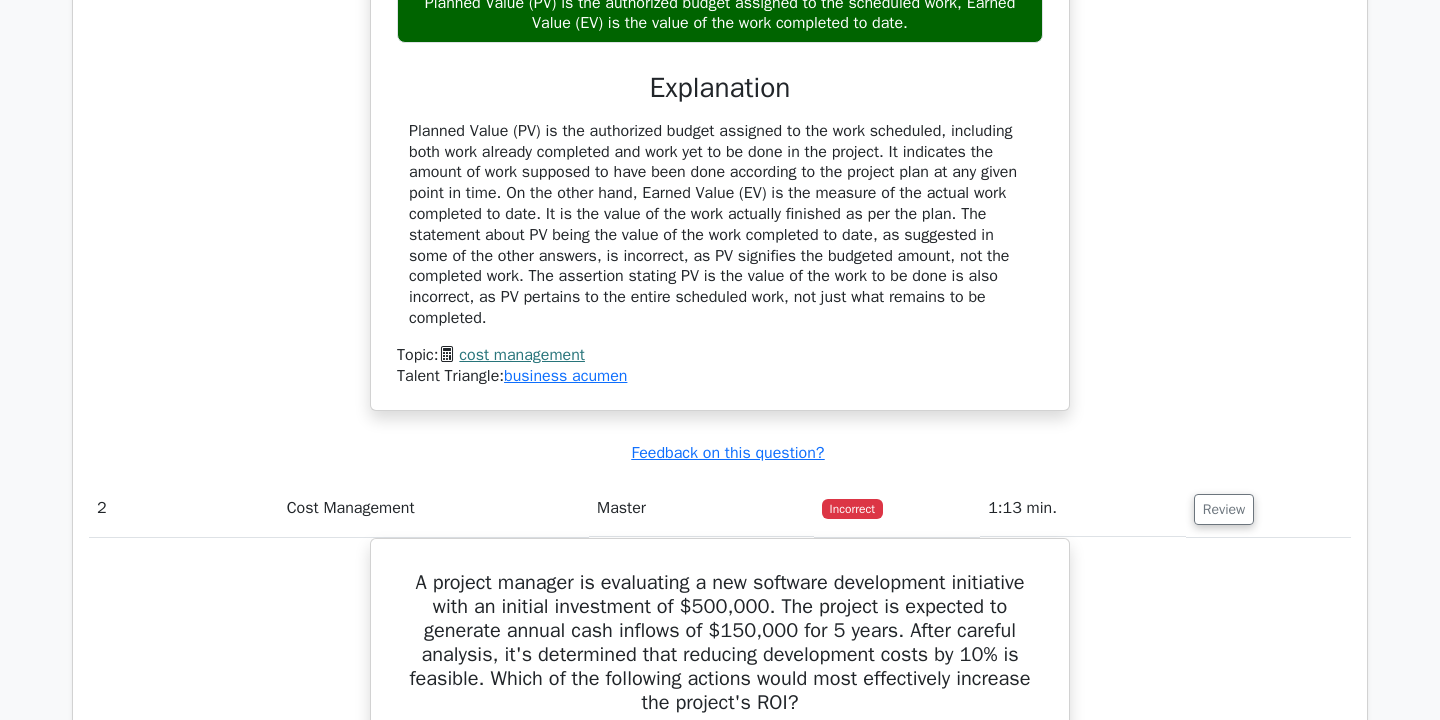 click on "Your Test Results
Project Management Professional - Cost Management
25%
Your Score
Keep practicing!
Performance by Topic
Cost Management
0%
6 min 1/4 3/4" at bounding box center [720, 178] 